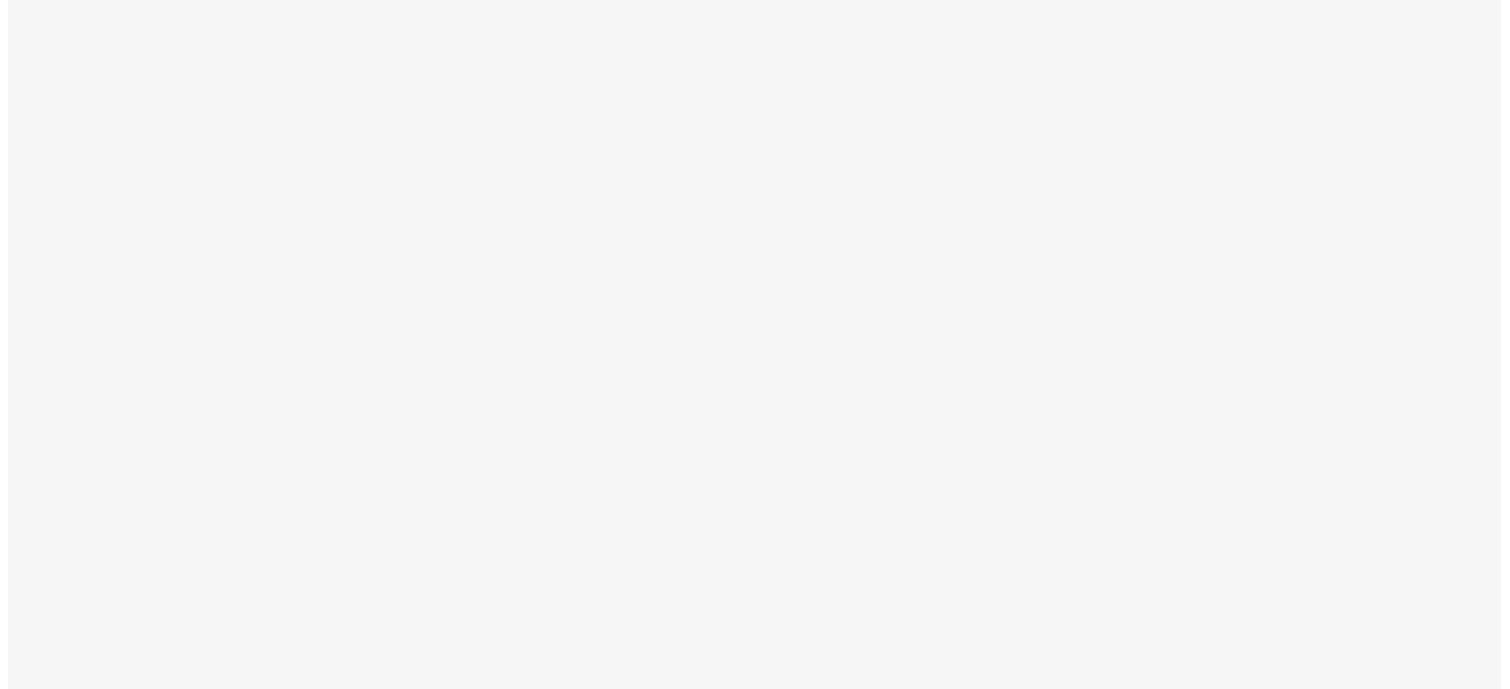 scroll, scrollTop: 0, scrollLeft: 0, axis: both 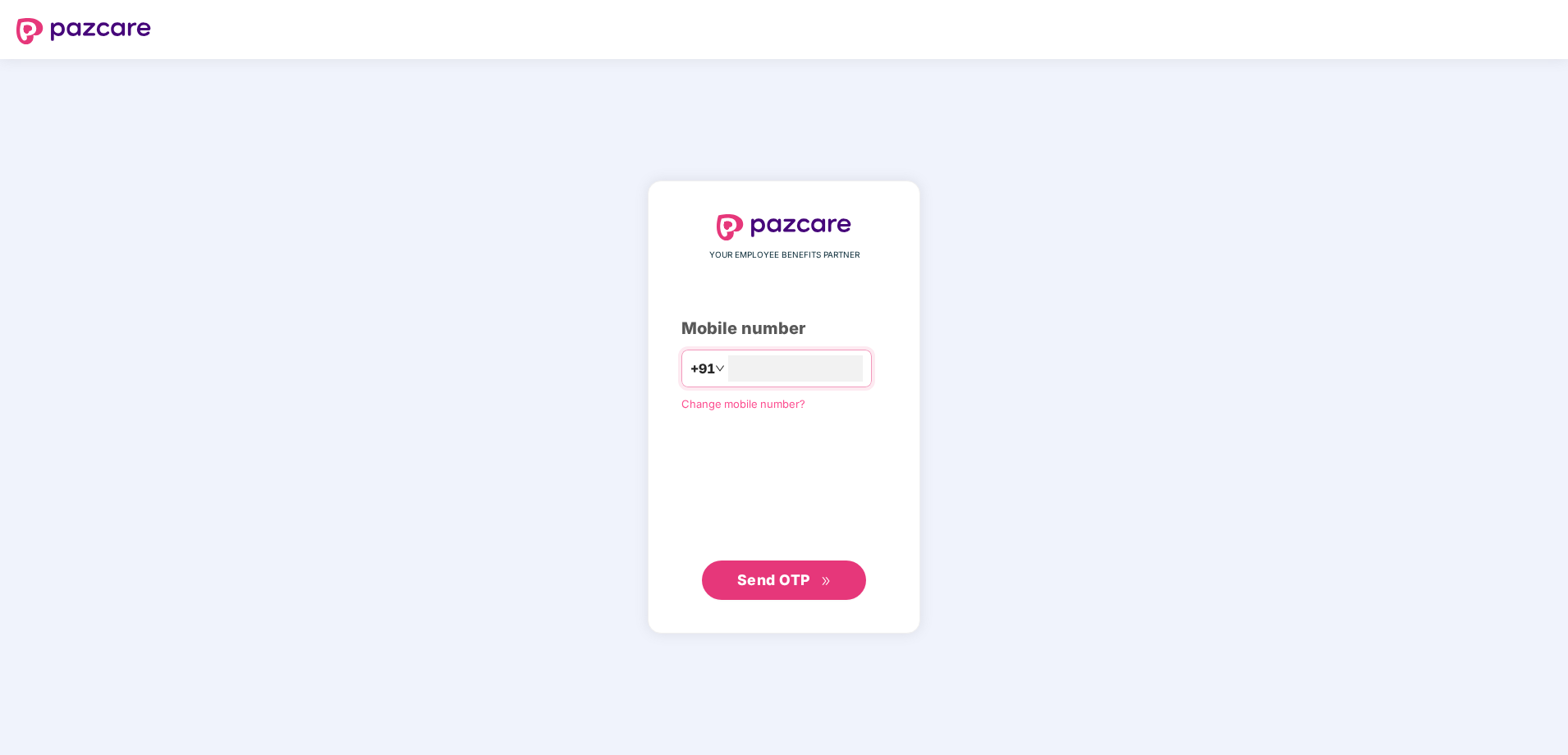 type on "**********" 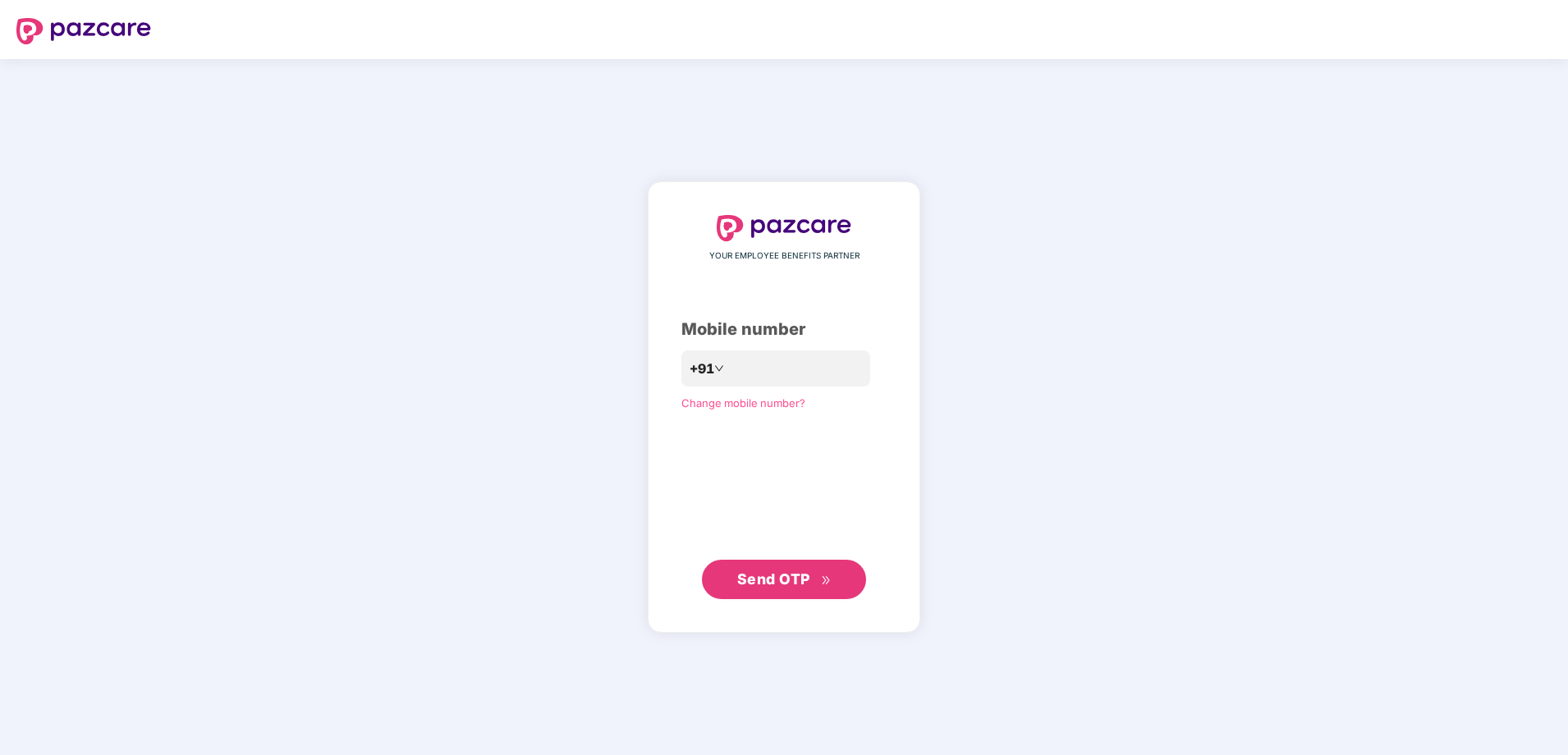 click on "Send OTP" at bounding box center (773, 579) 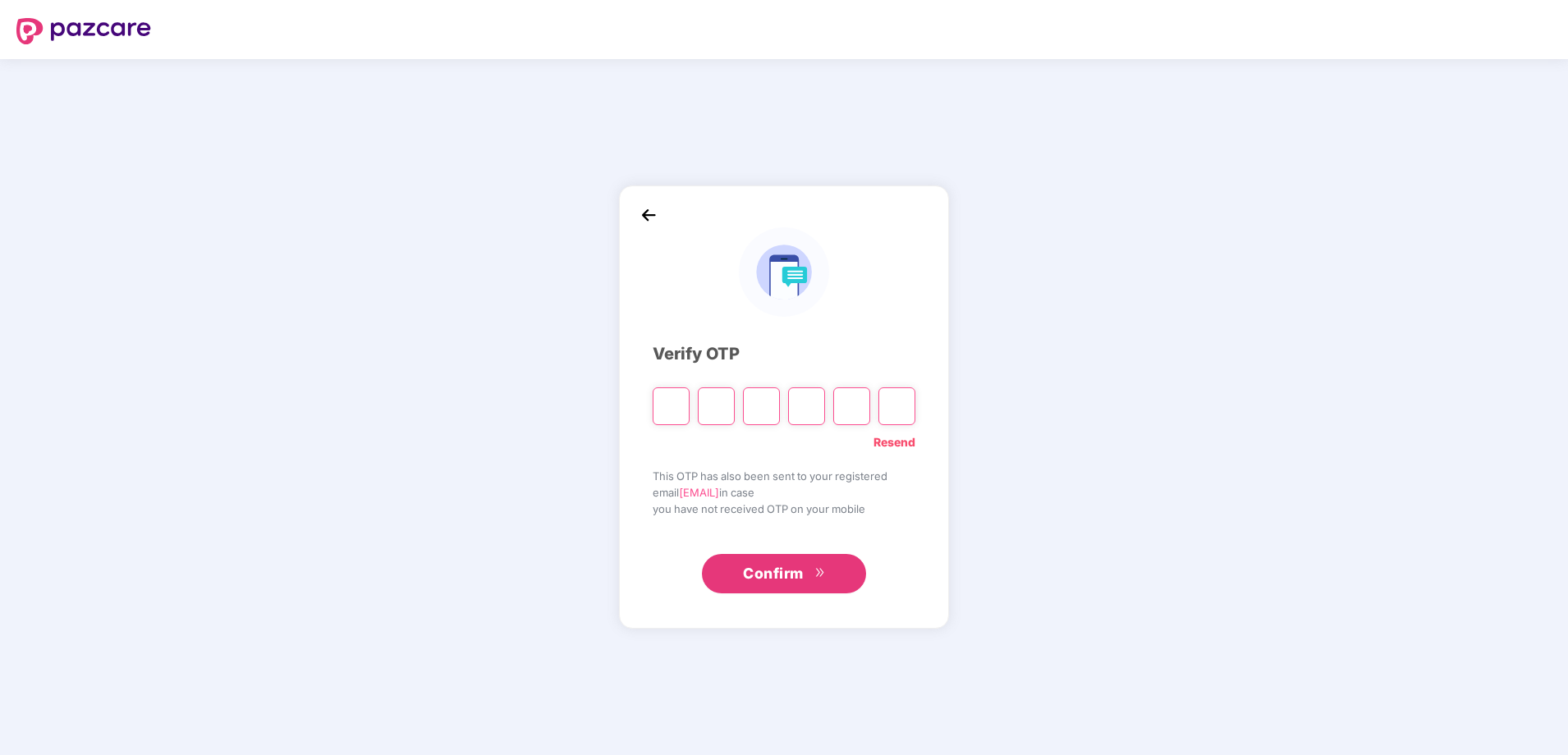 type on "*" 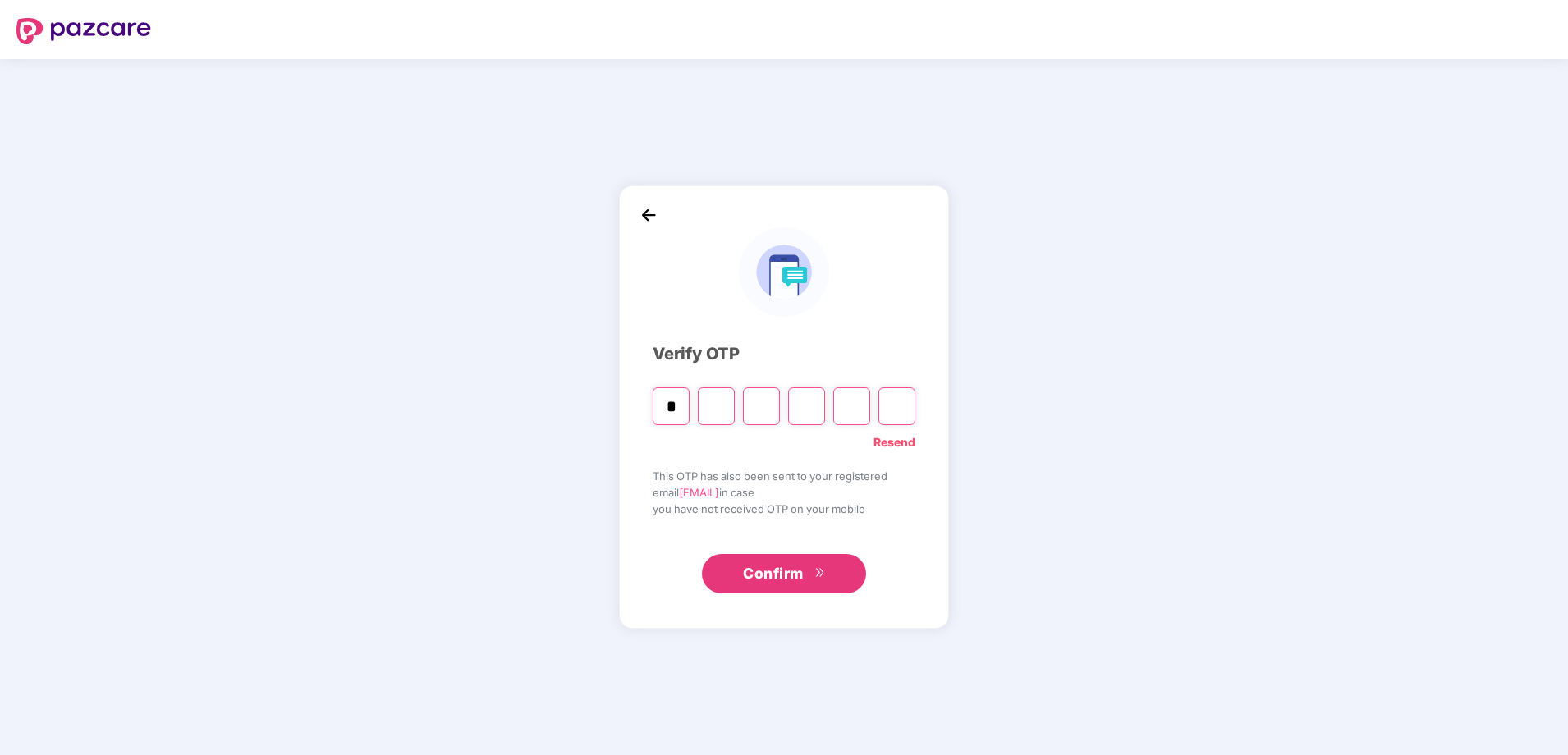 type on "*" 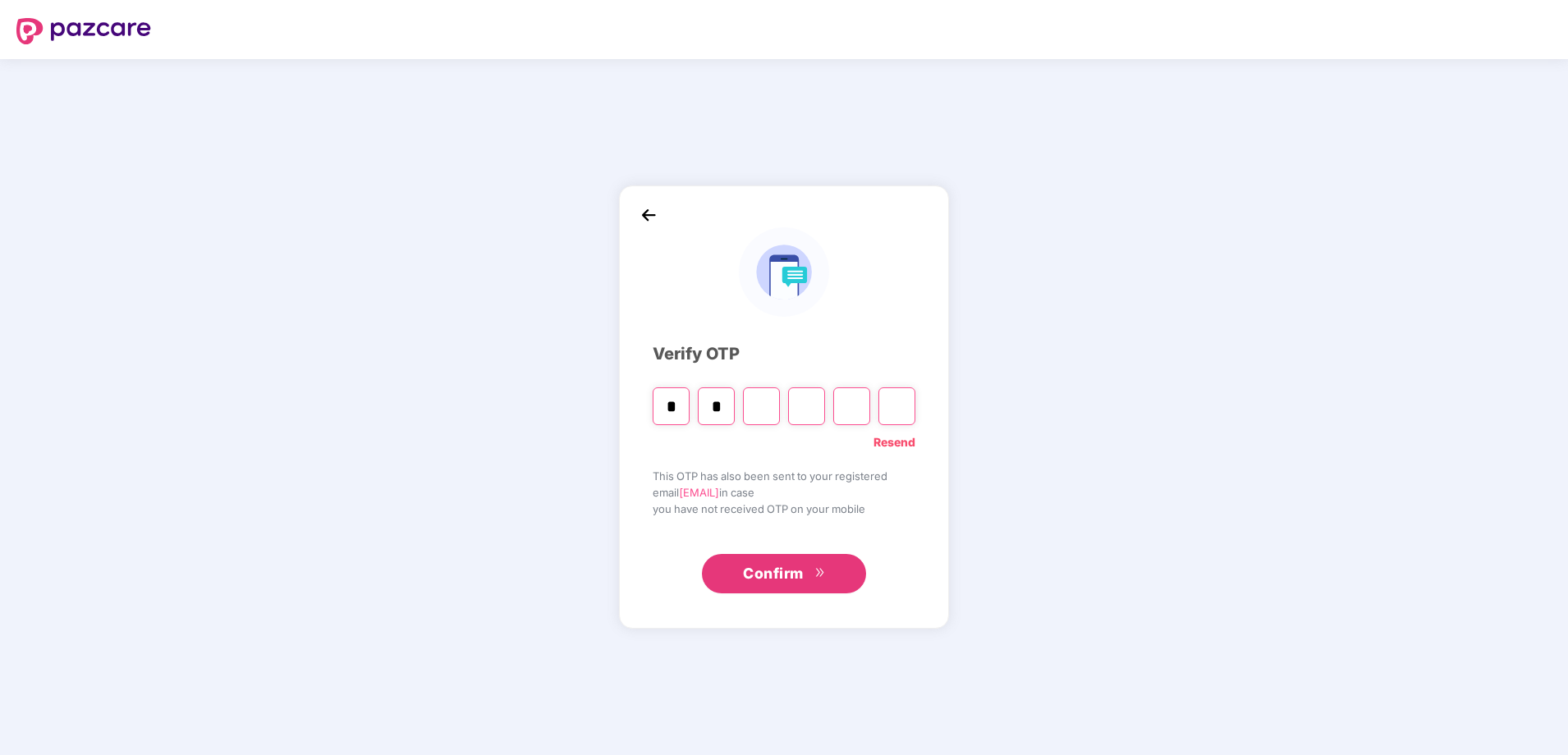 type on "*" 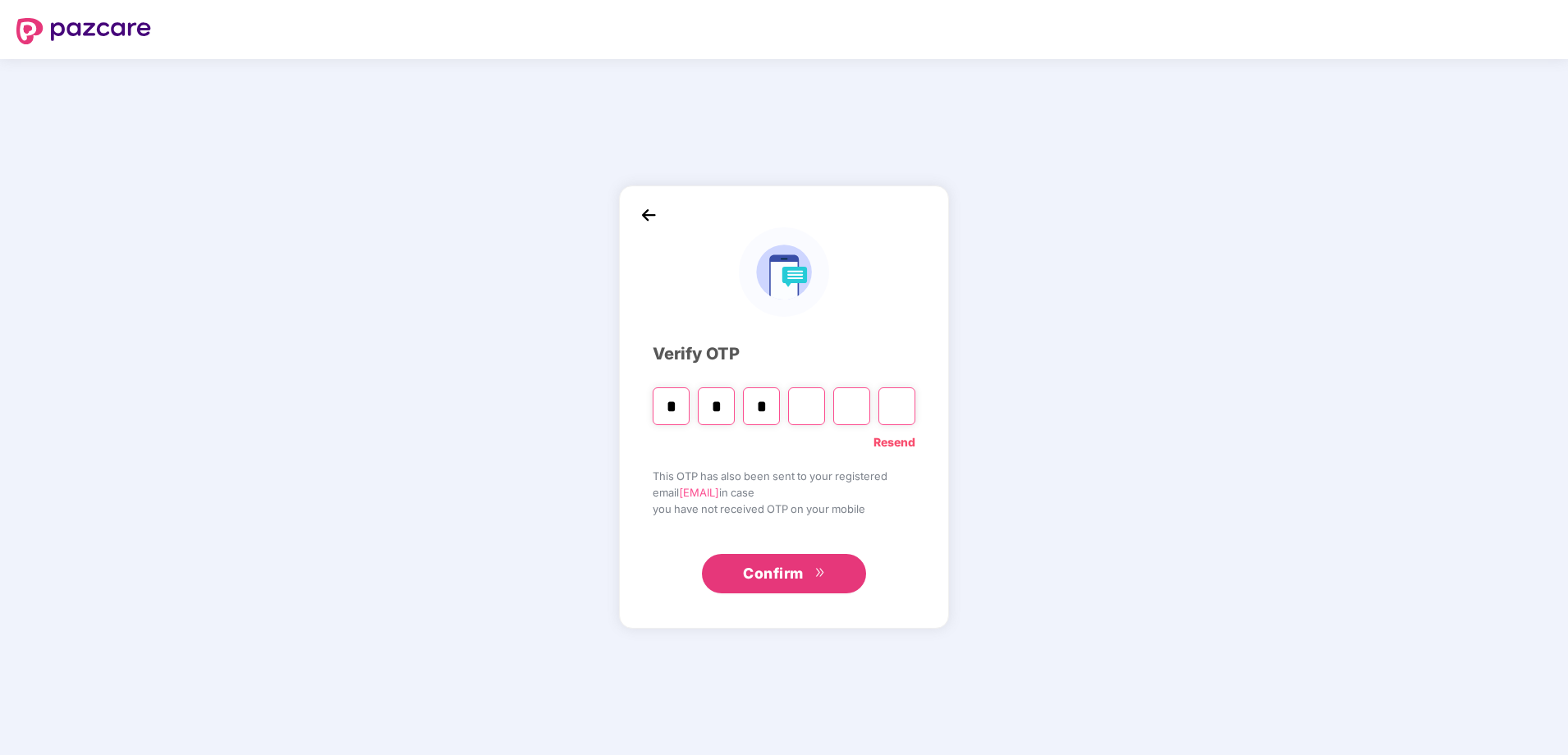 type on "*" 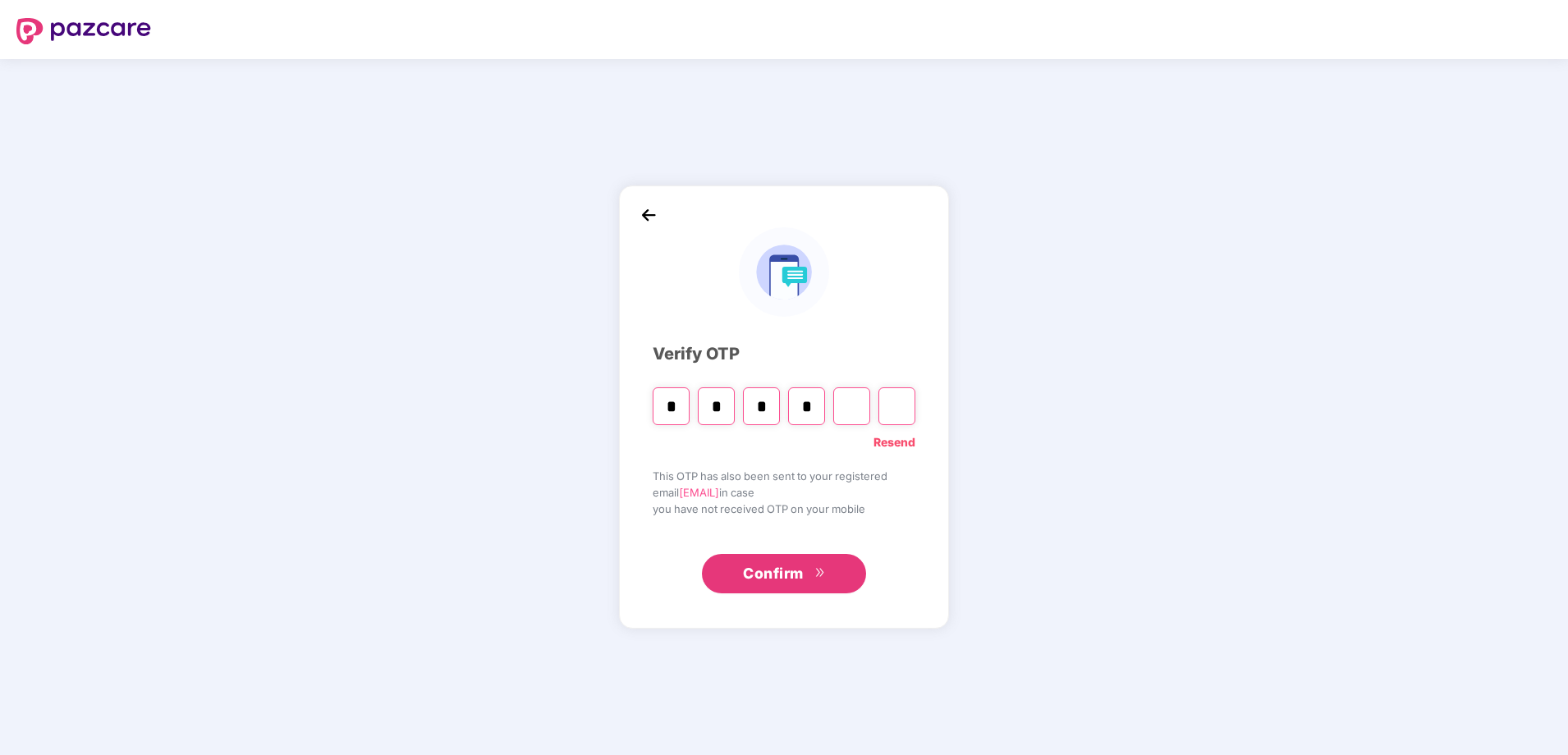 type on "*" 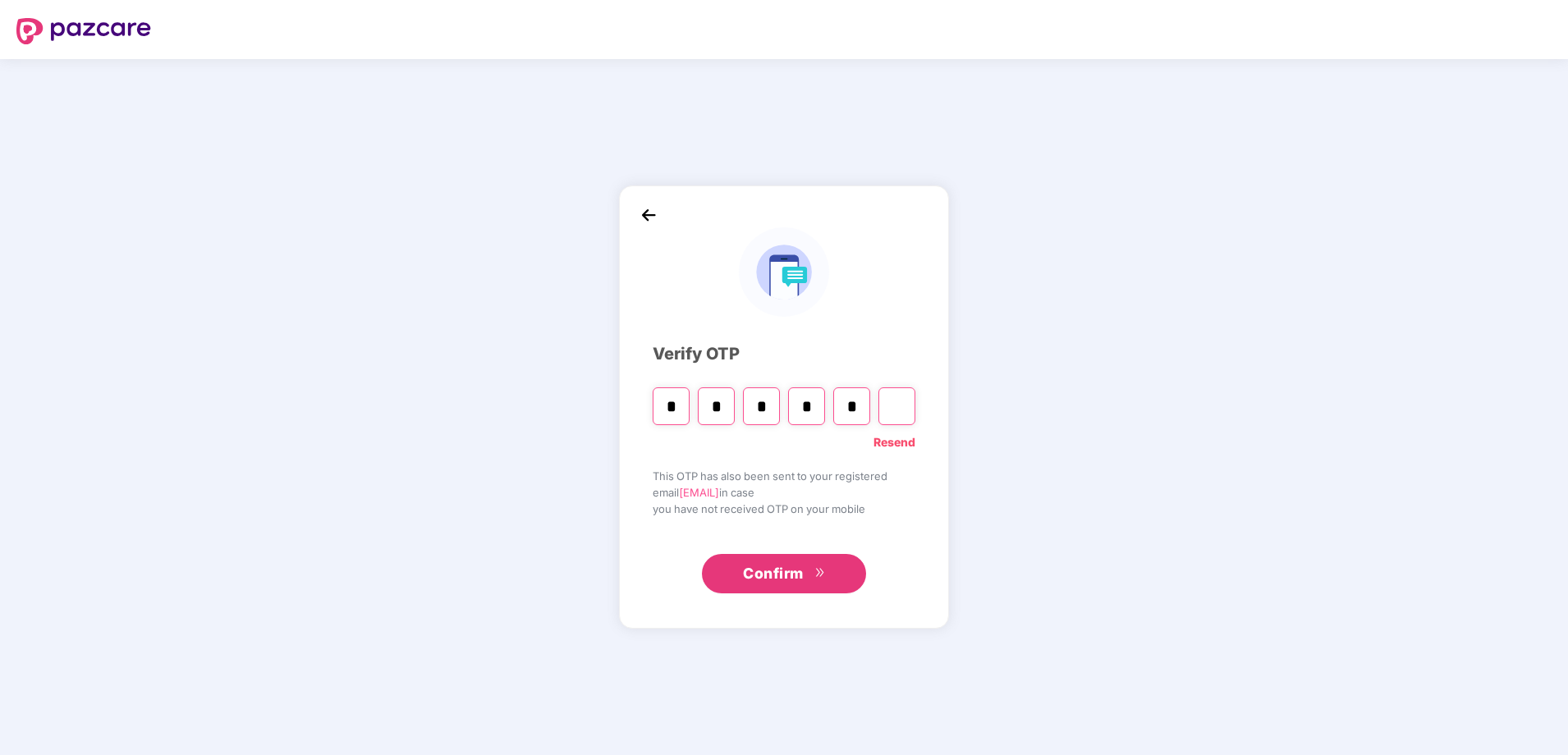 type on "*" 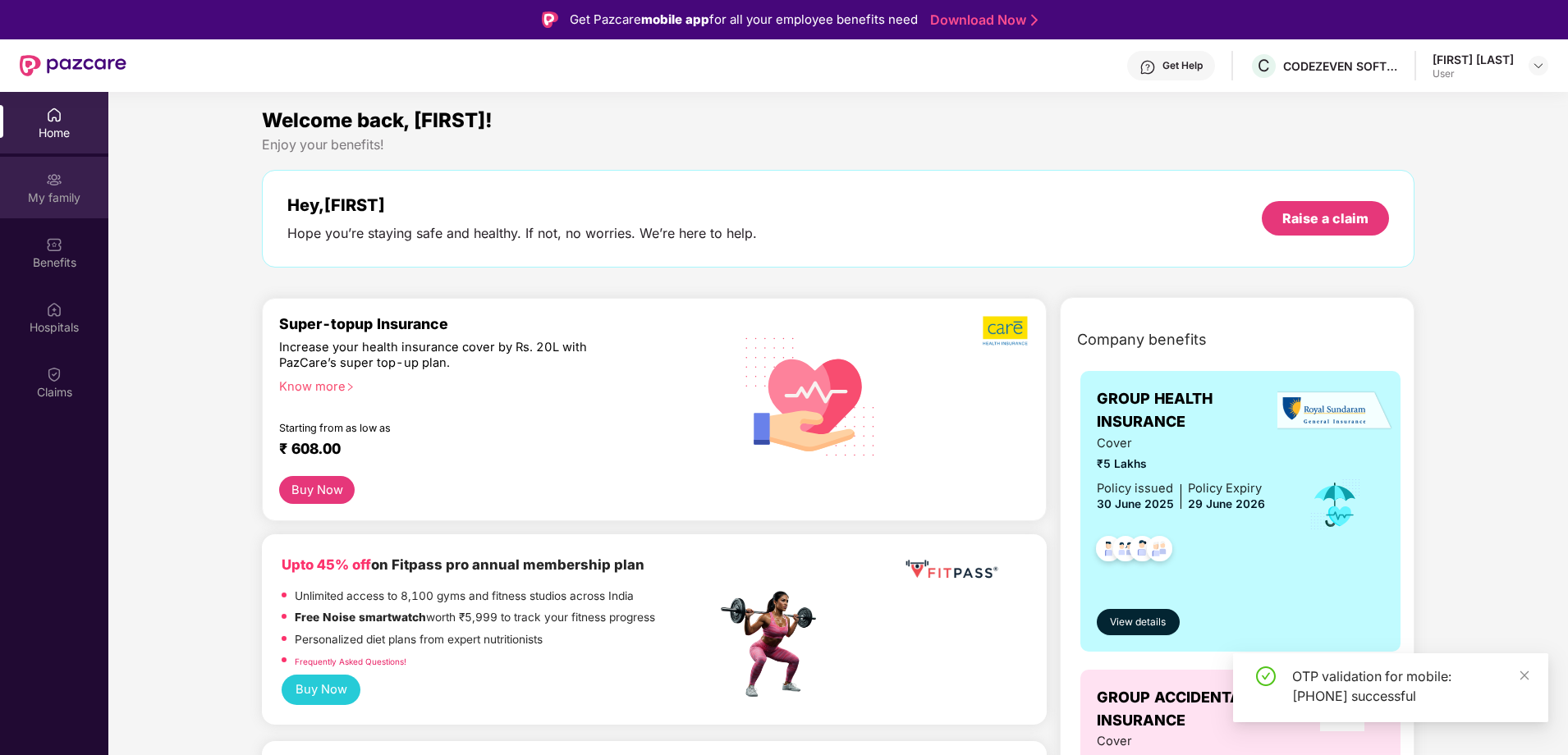click on "My family" at bounding box center (54, 198) 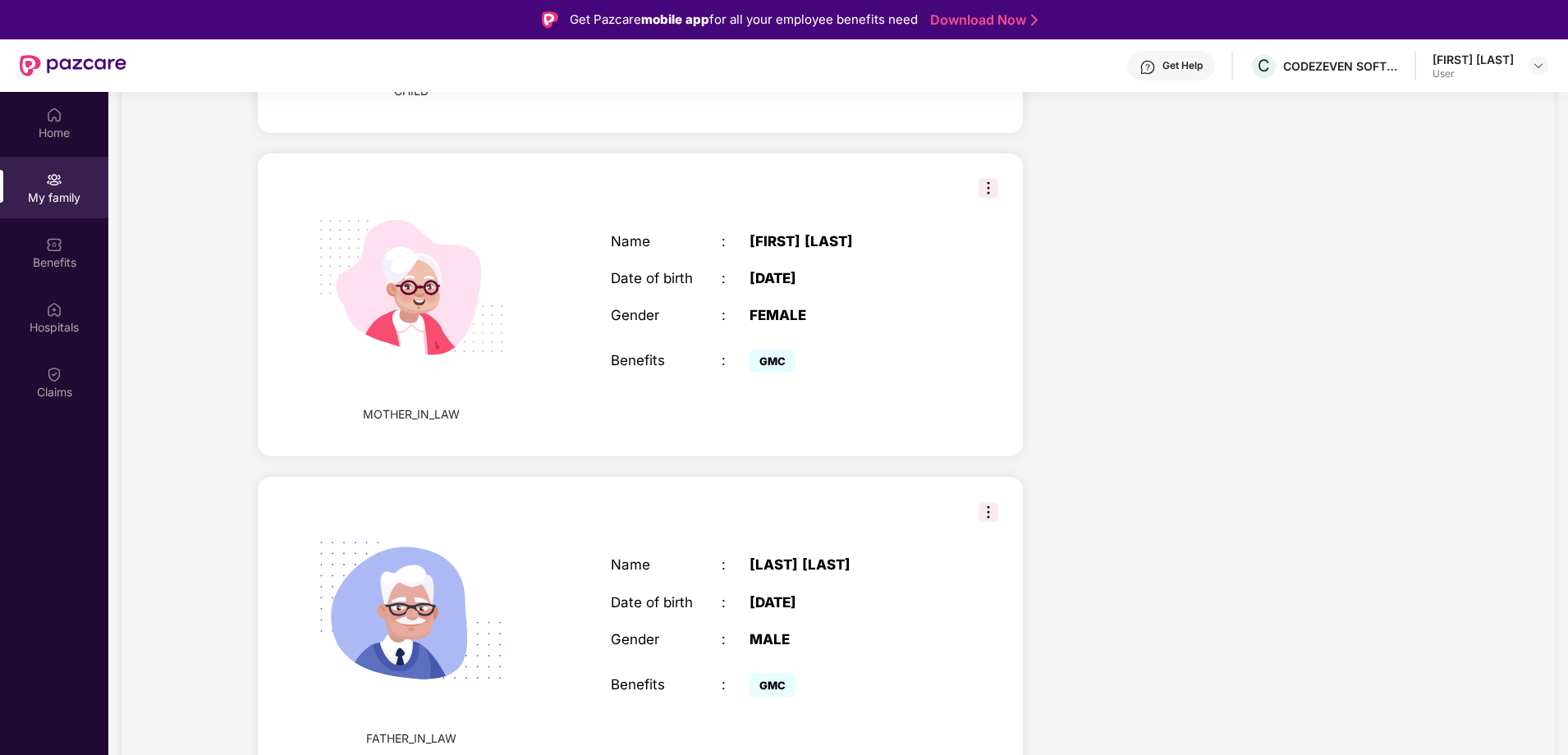 scroll, scrollTop: 1208, scrollLeft: 0, axis: vertical 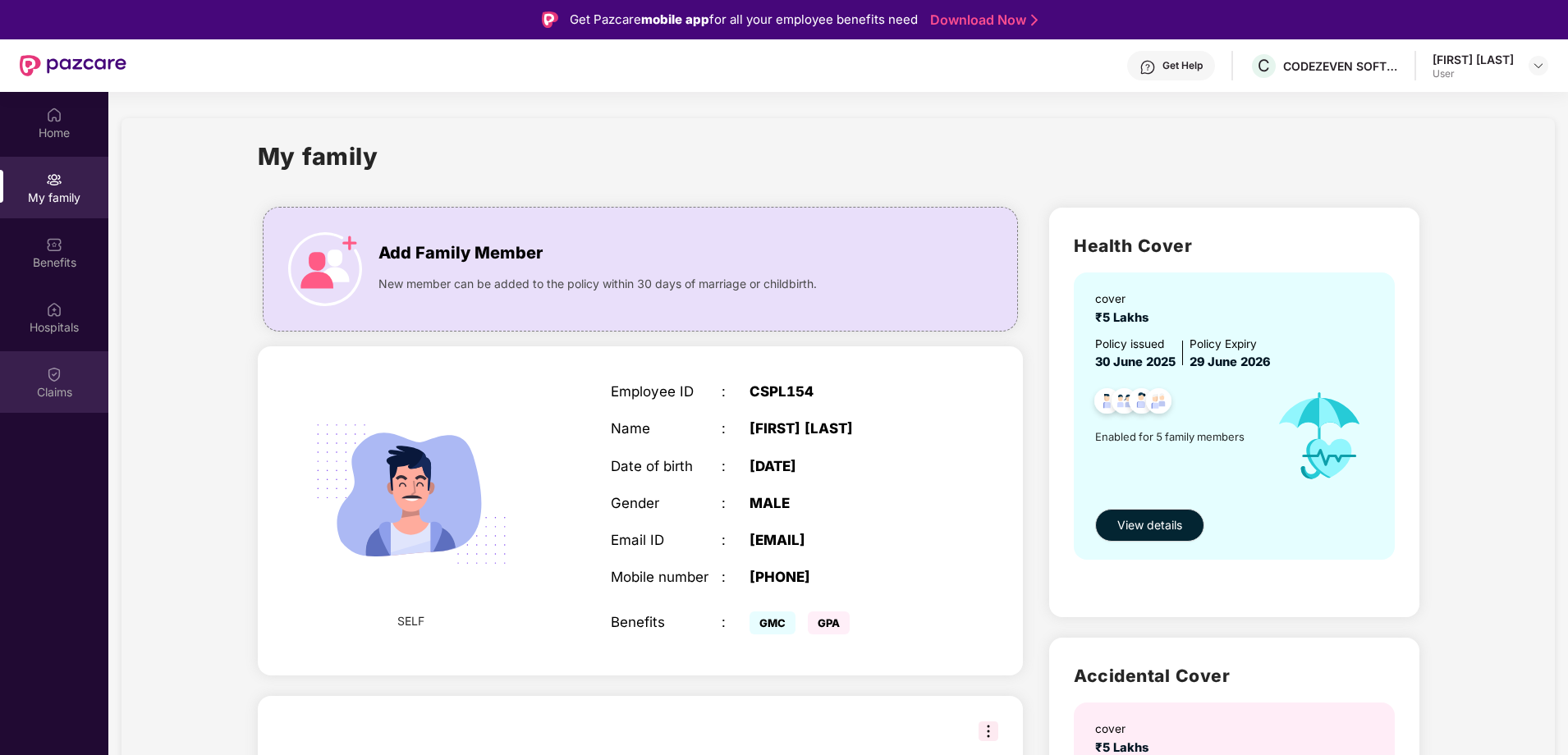 click on "Claims" at bounding box center [54, 382] 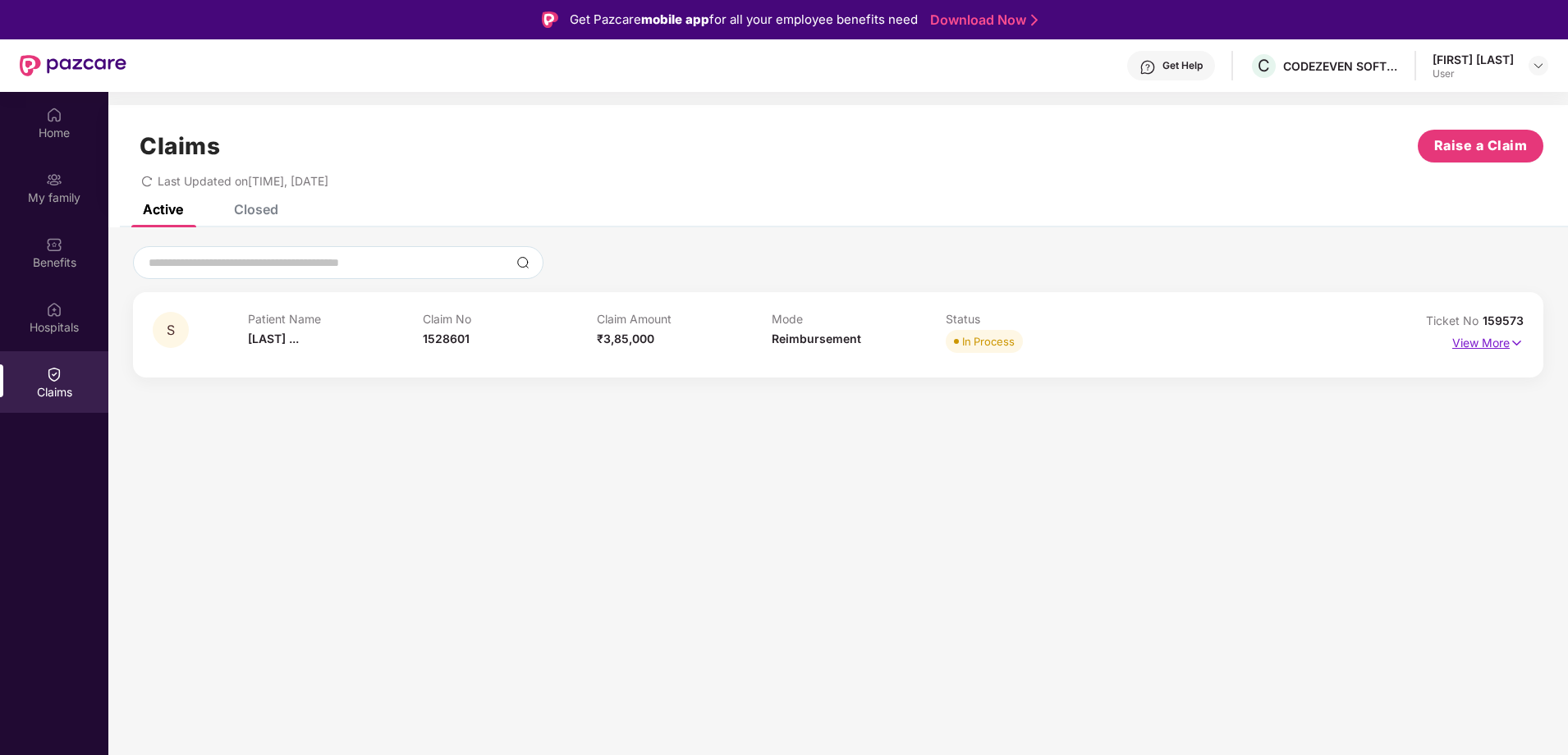 click on "View More" at bounding box center [1488, 341] 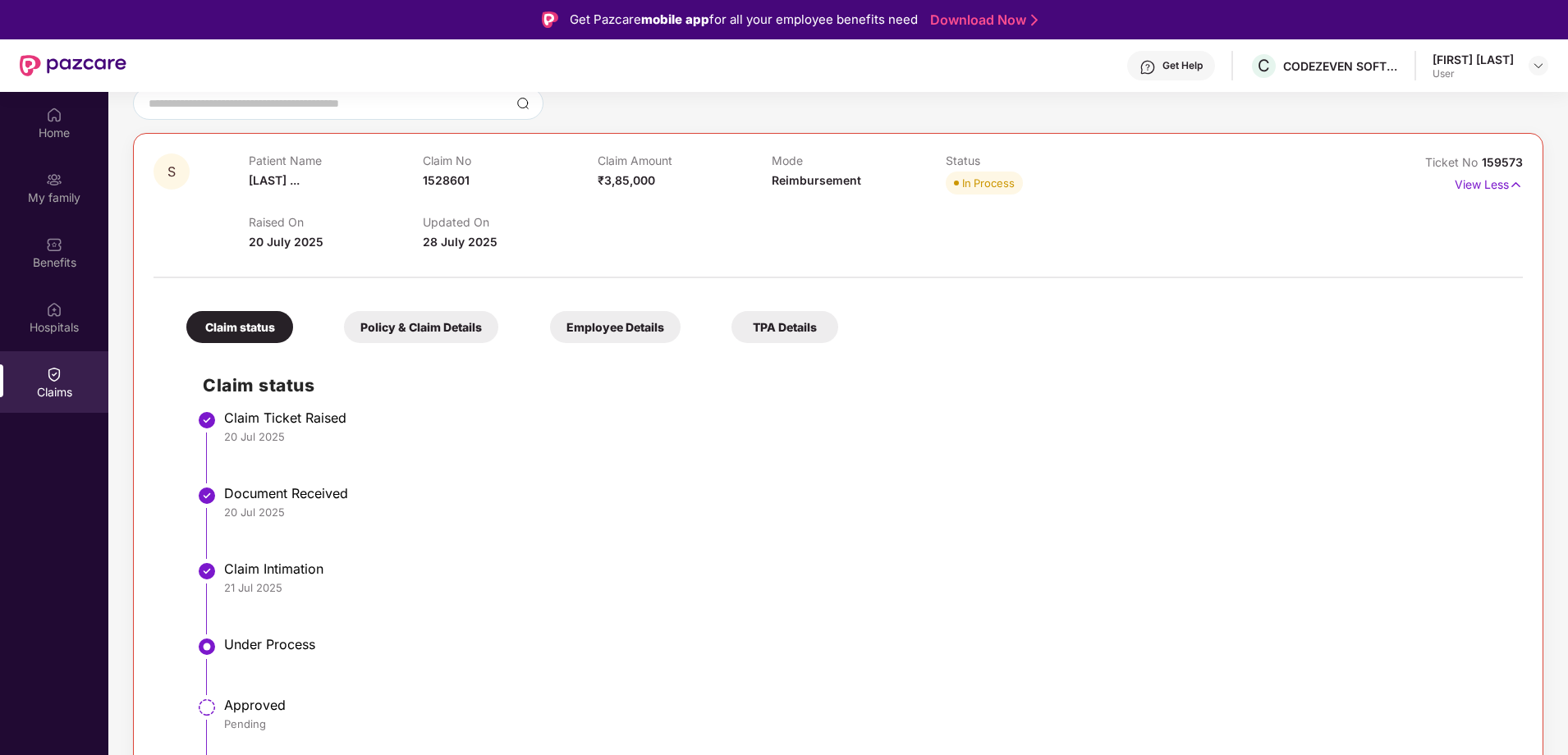 scroll, scrollTop: 167, scrollLeft: 0, axis: vertical 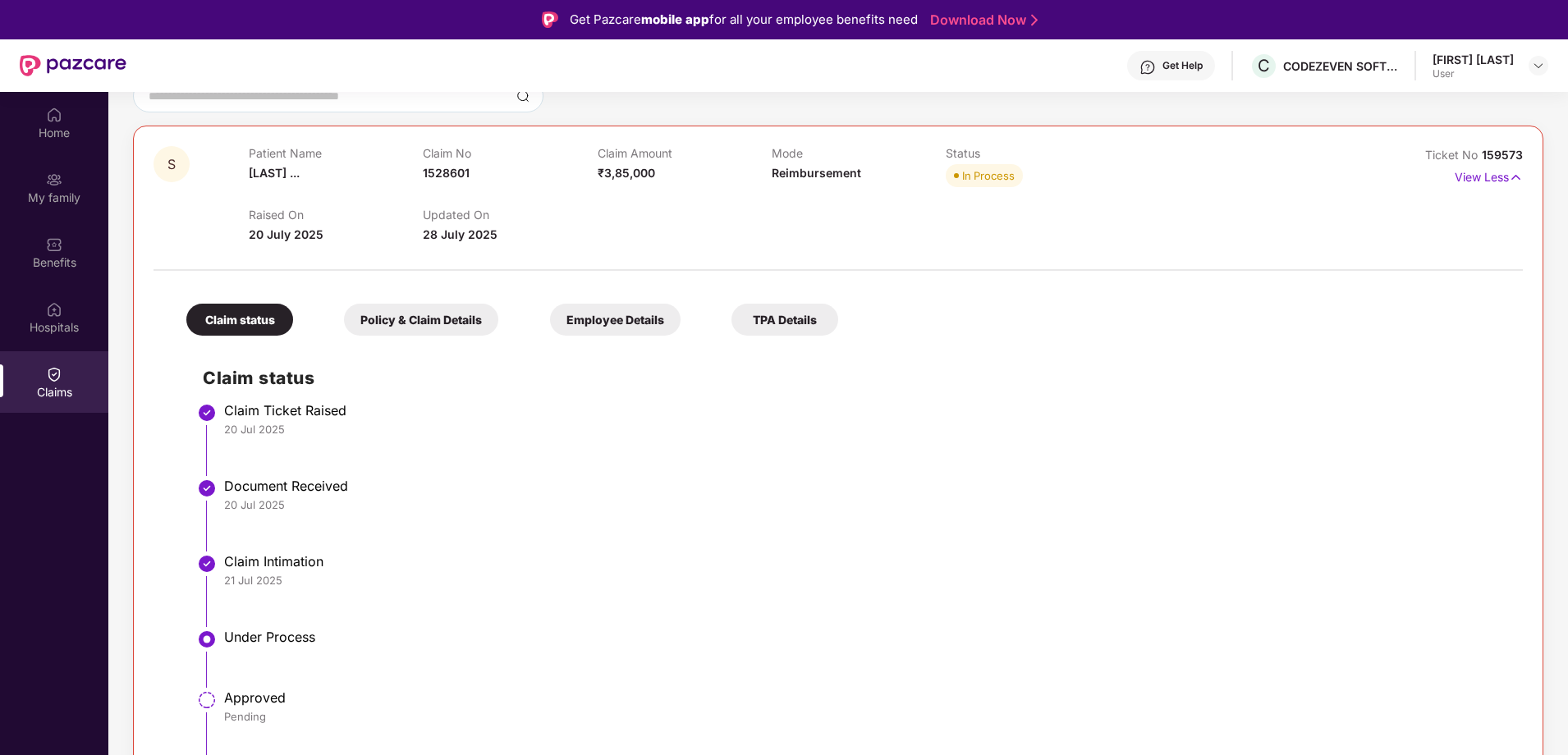 click on "Policy & Claim Details" at bounding box center (421, 319) 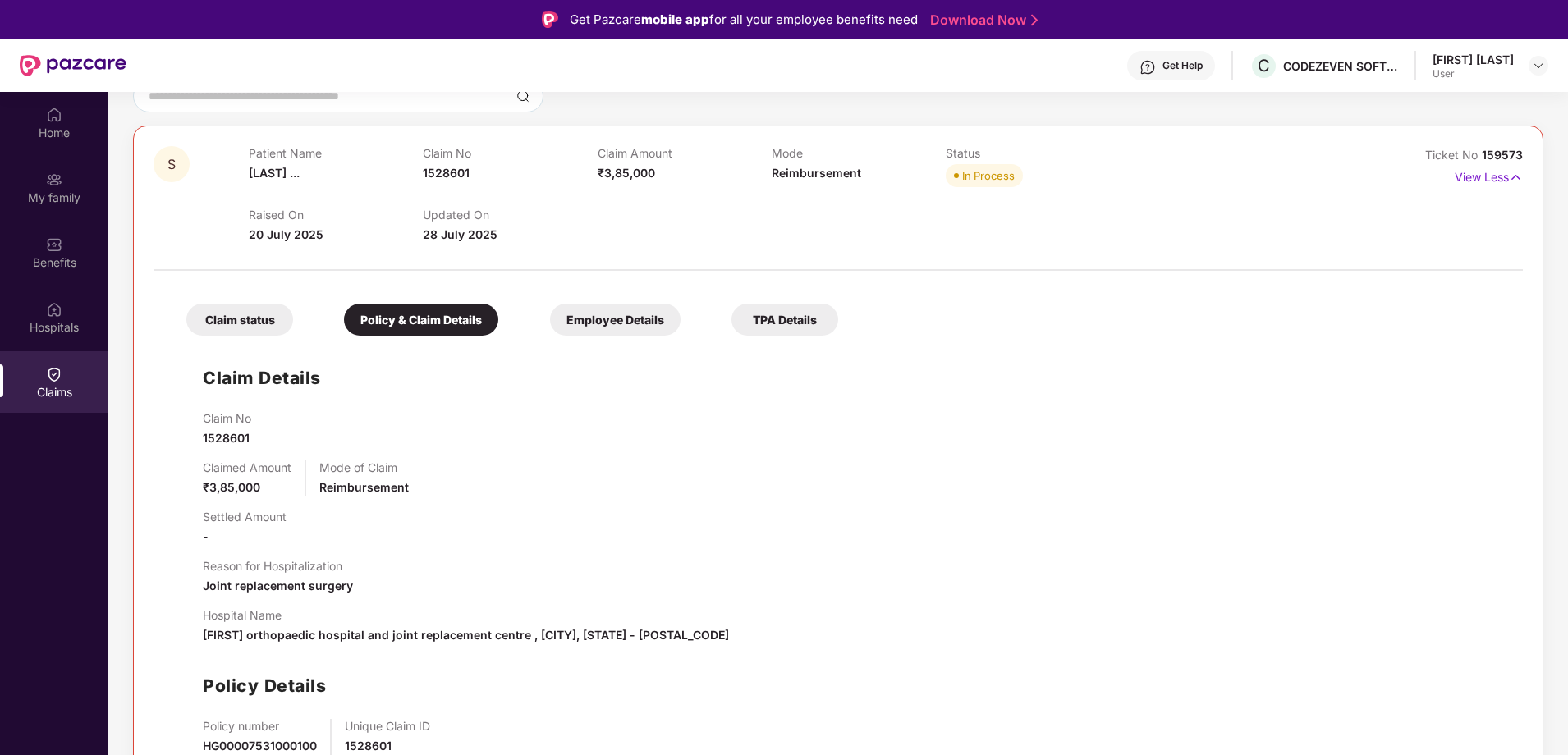 scroll, scrollTop: 174, scrollLeft: 0, axis: vertical 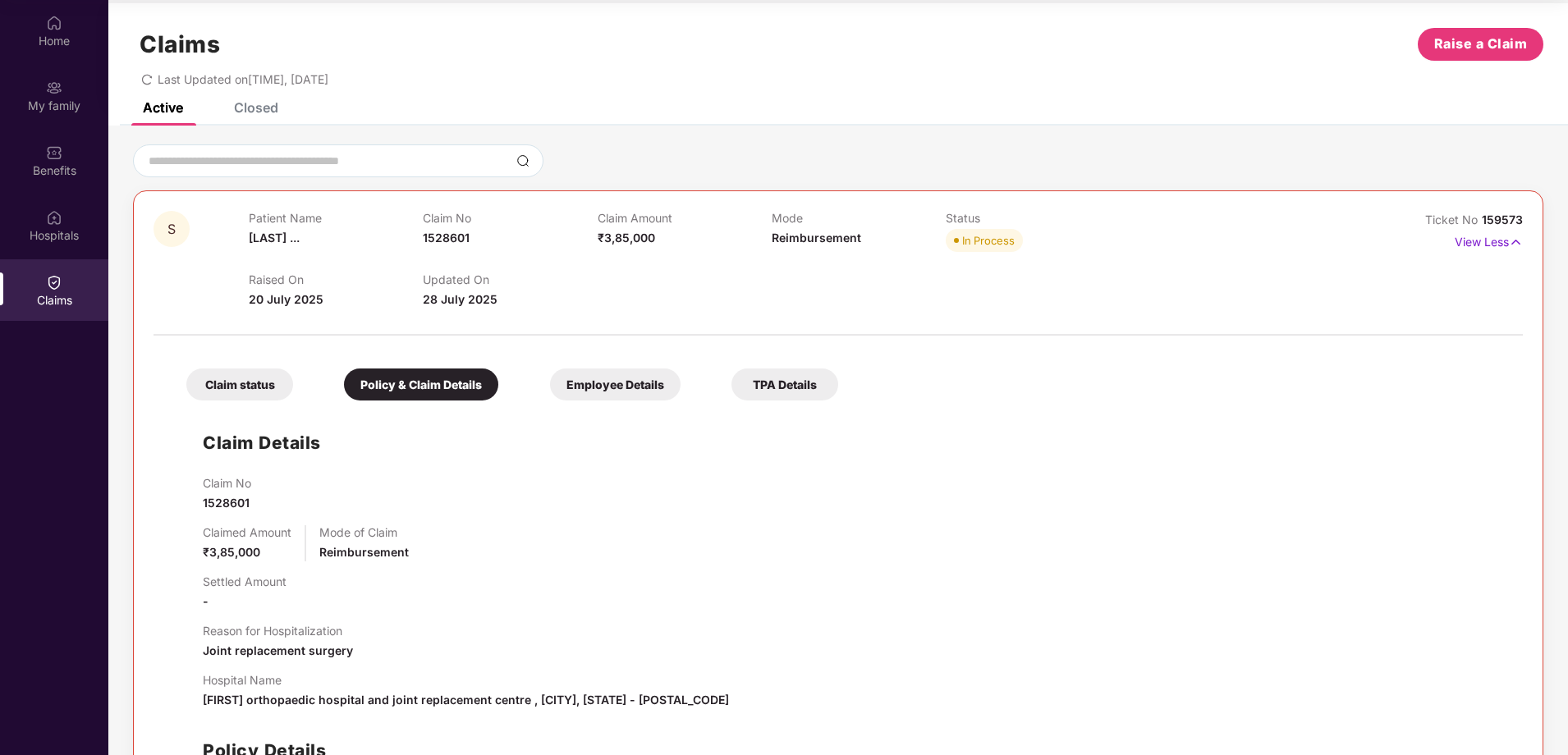 click on "Employee Details" at bounding box center [615, 384] 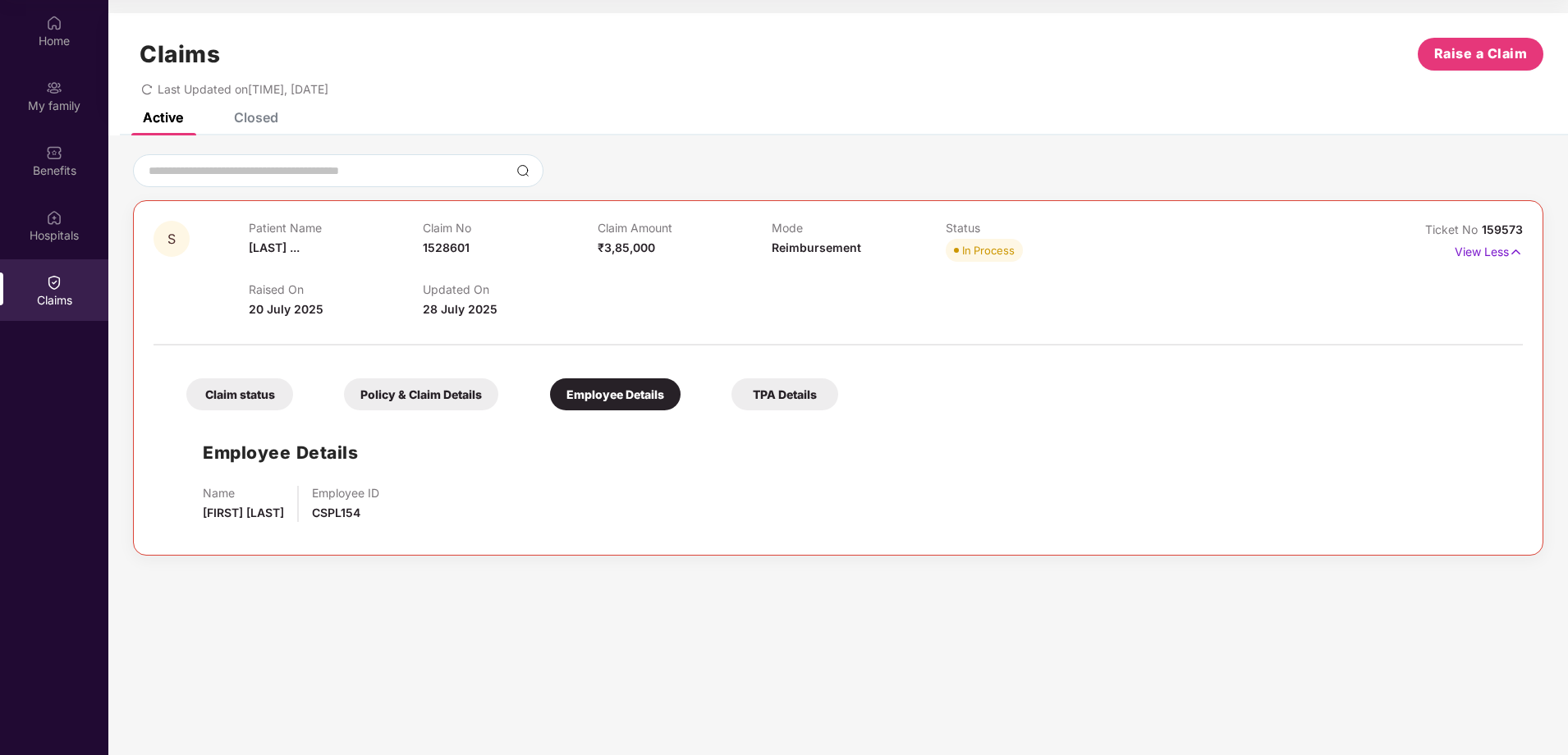 click on "TPA Details" at bounding box center [785, 394] 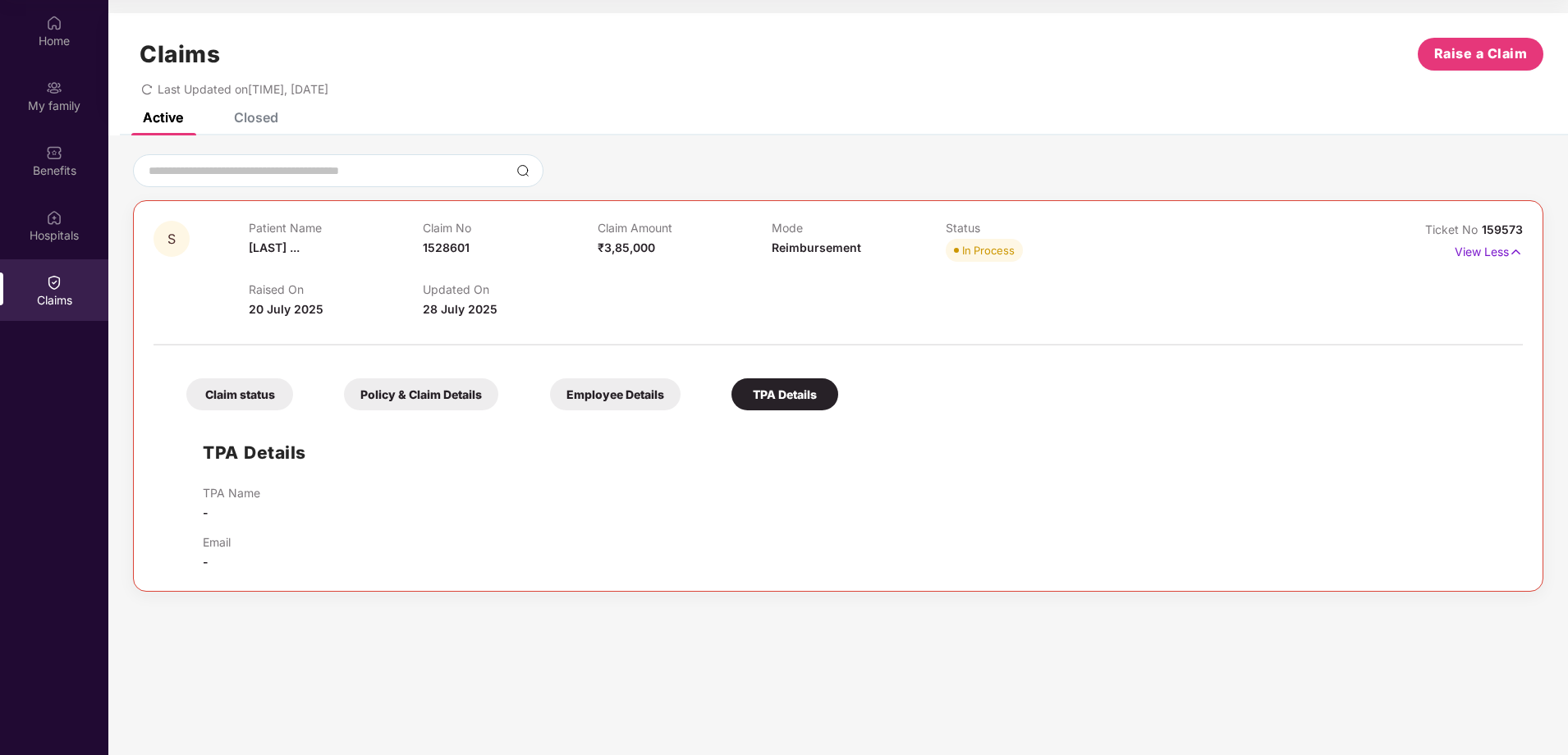 click on "Employee Details" at bounding box center (615, 394) 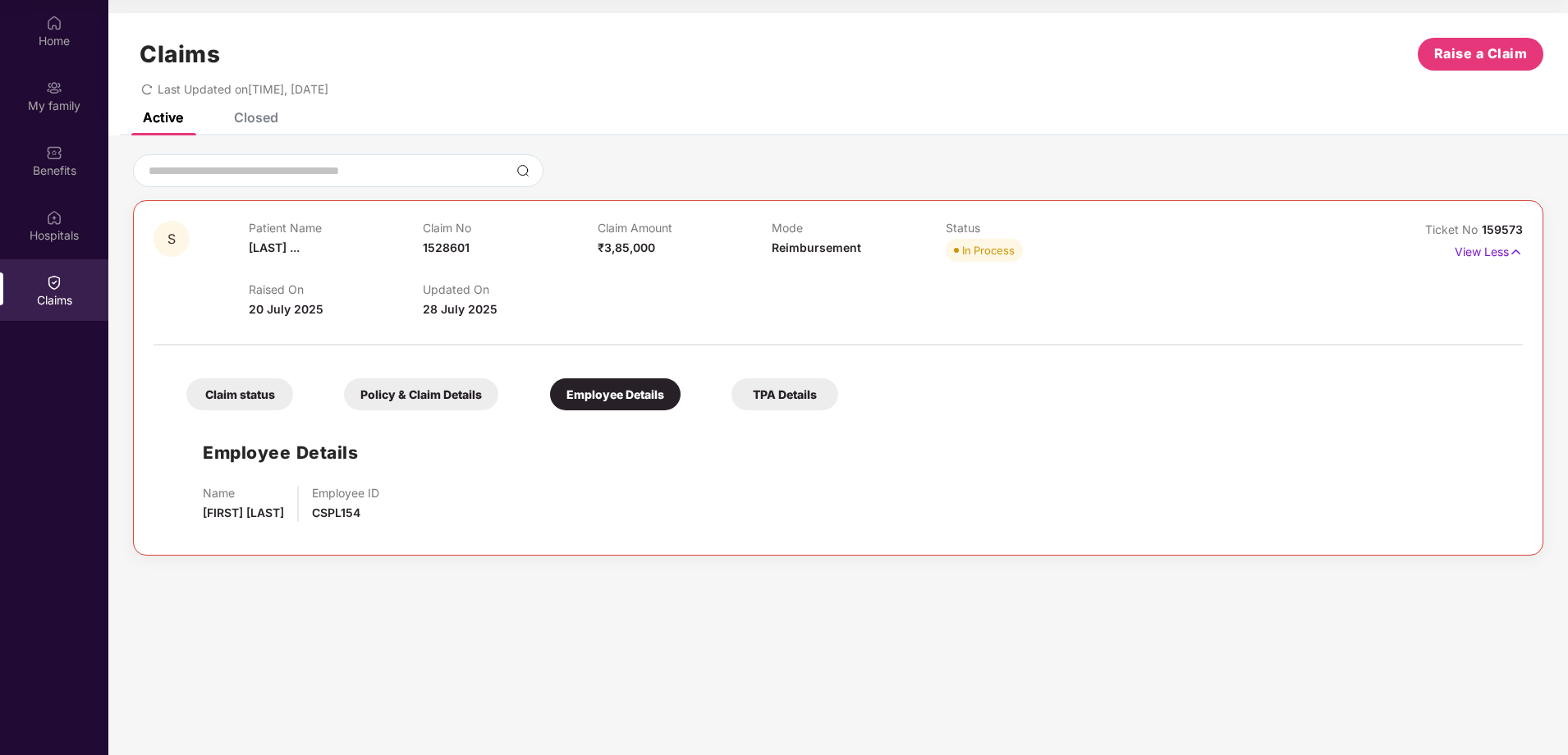 click on "Policy & Claim Details" at bounding box center (421, 394) 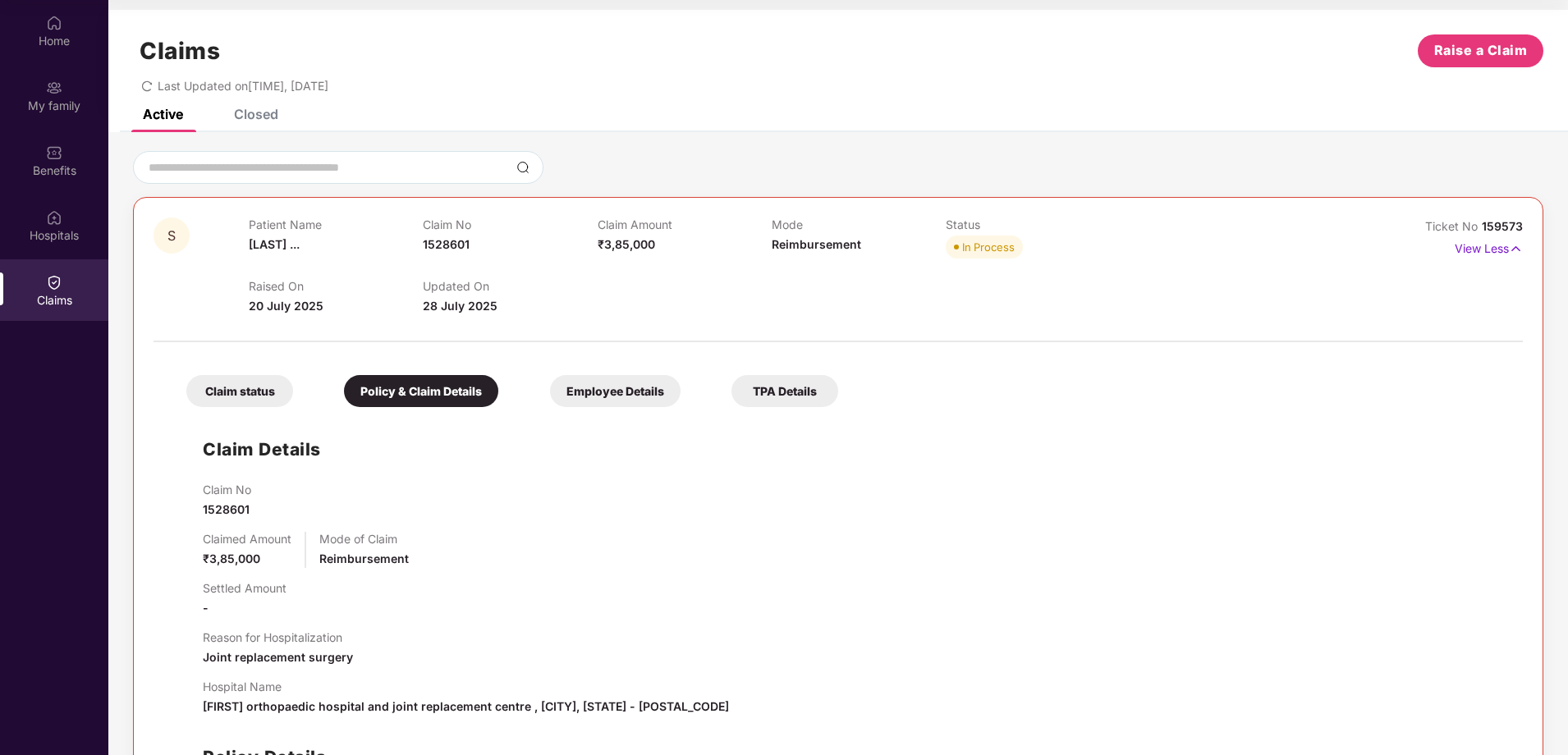 scroll, scrollTop: 0, scrollLeft: 0, axis: both 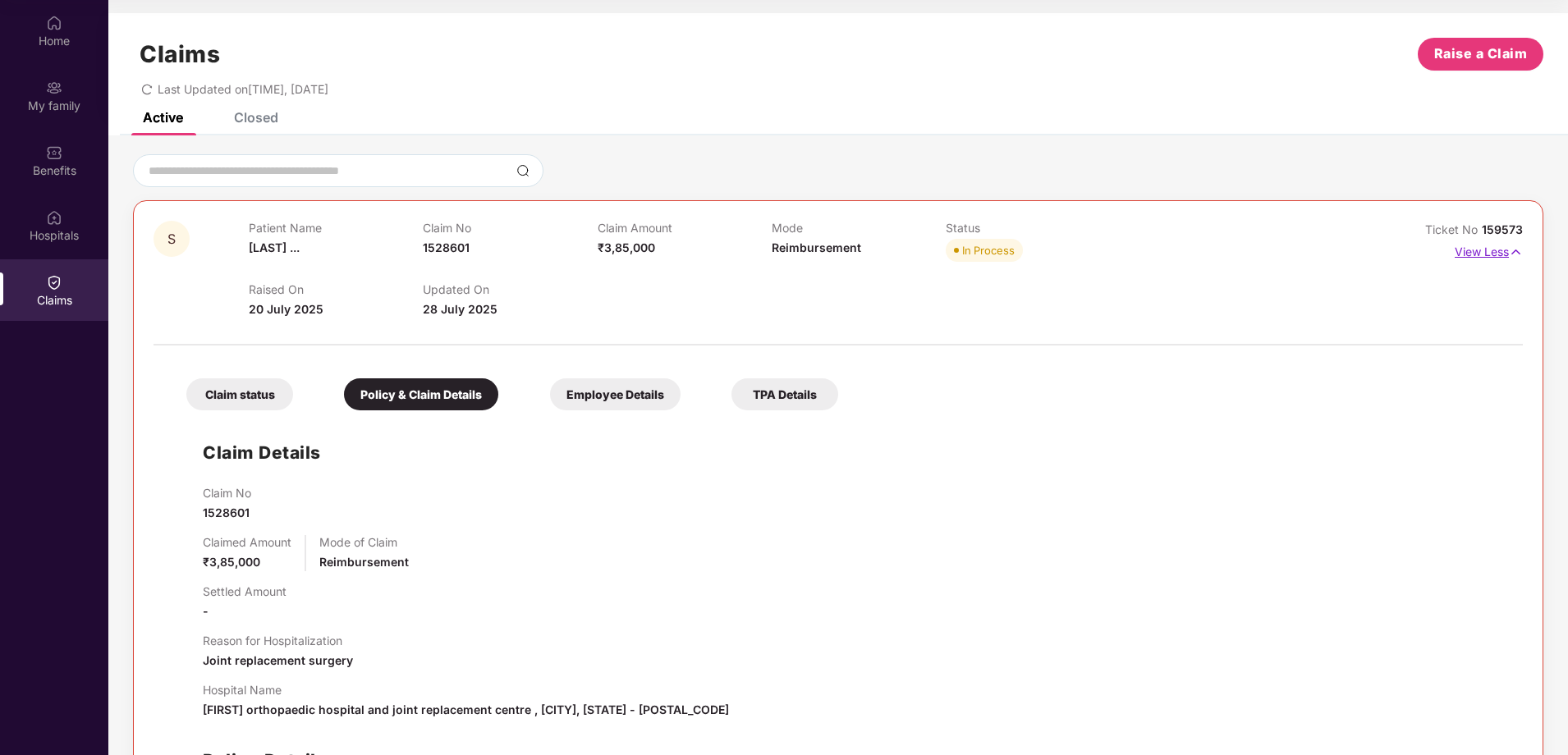 click on "View Less" at bounding box center (1488, 249) 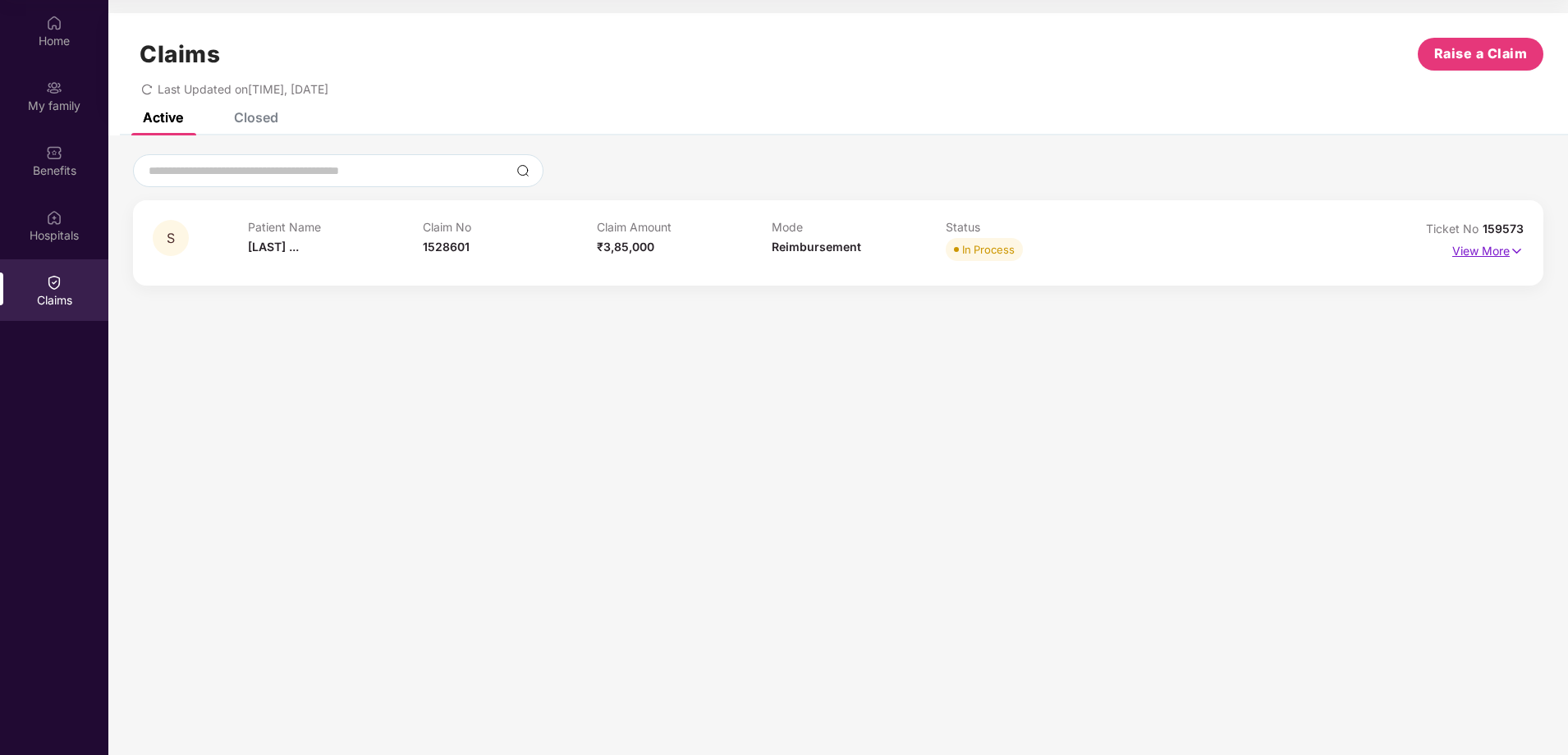 click on "View More" at bounding box center (1488, 249) 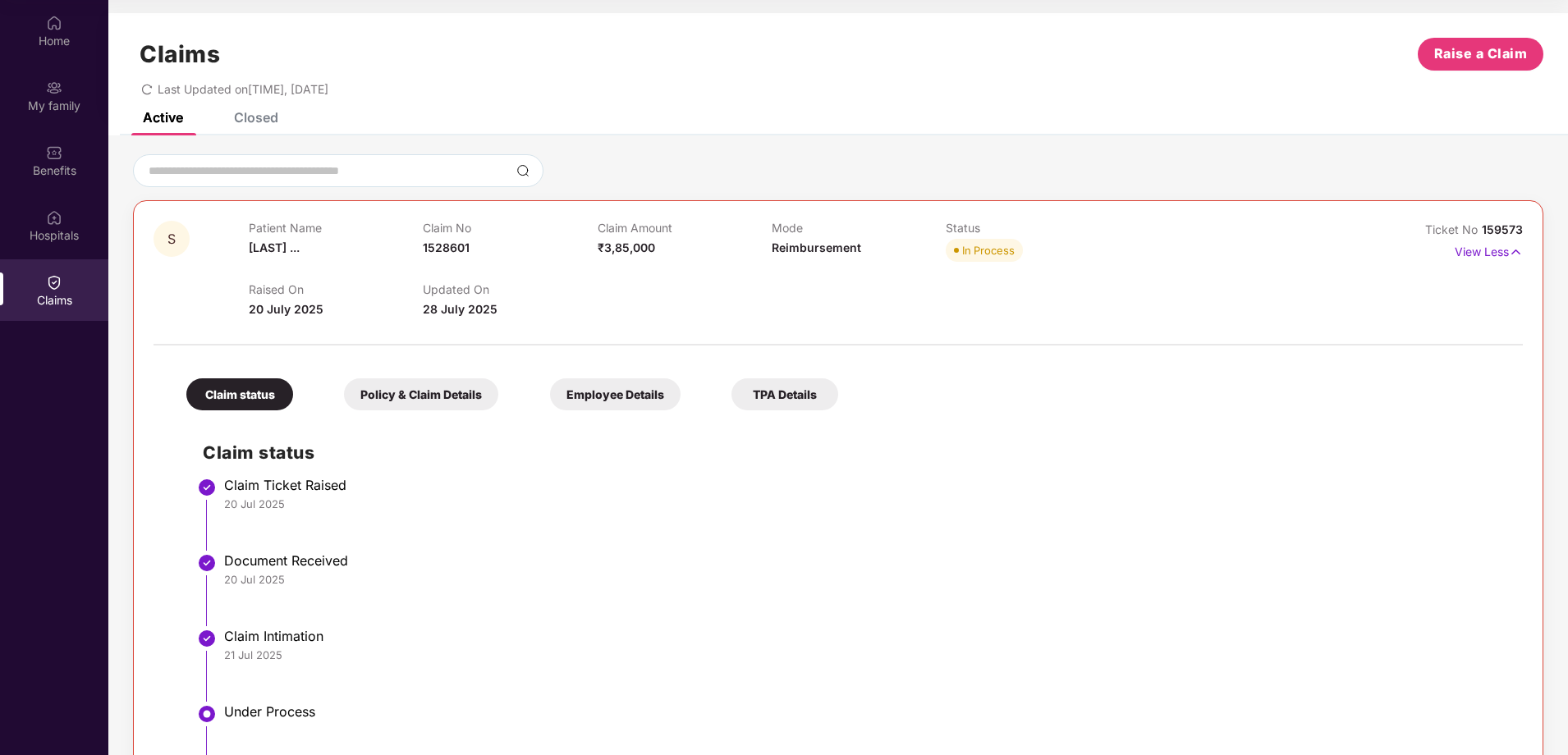 click on "Claims Raise a Claim Last Updated on  [TIME], [DATE]" at bounding box center [838, 62] 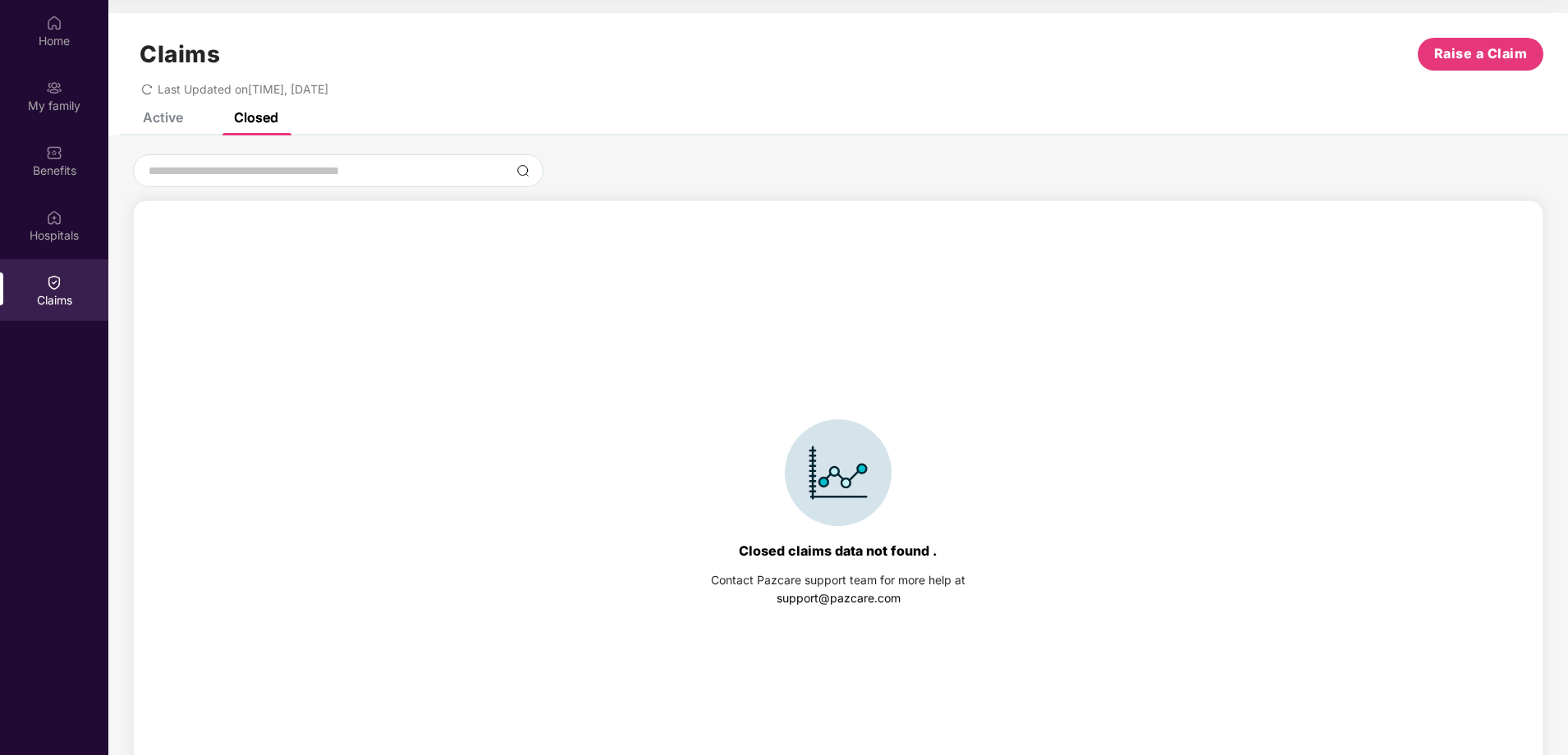 click on "Active" at bounding box center [163, 117] 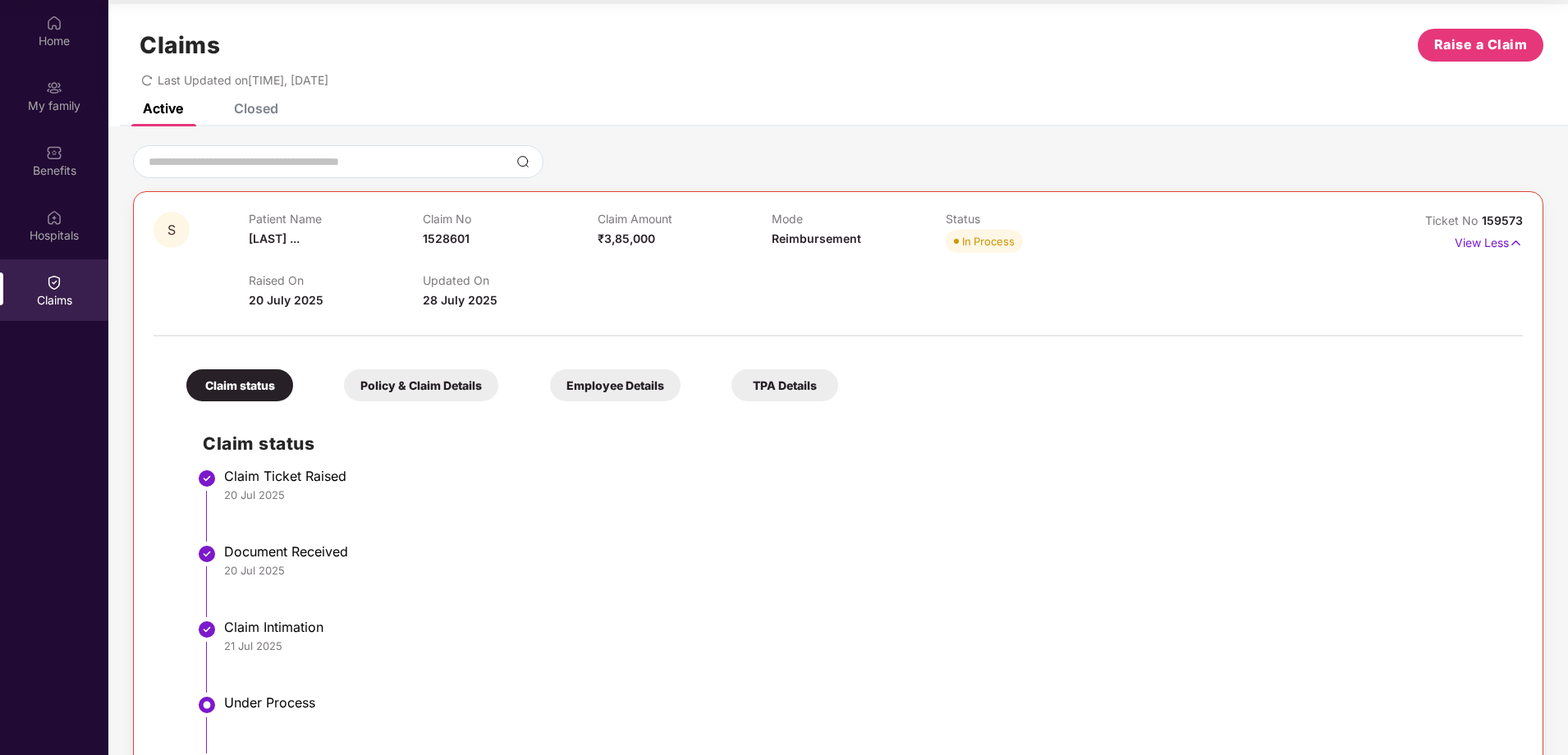 scroll, scrollTop: 0, scrollLeft: 0, axis: both 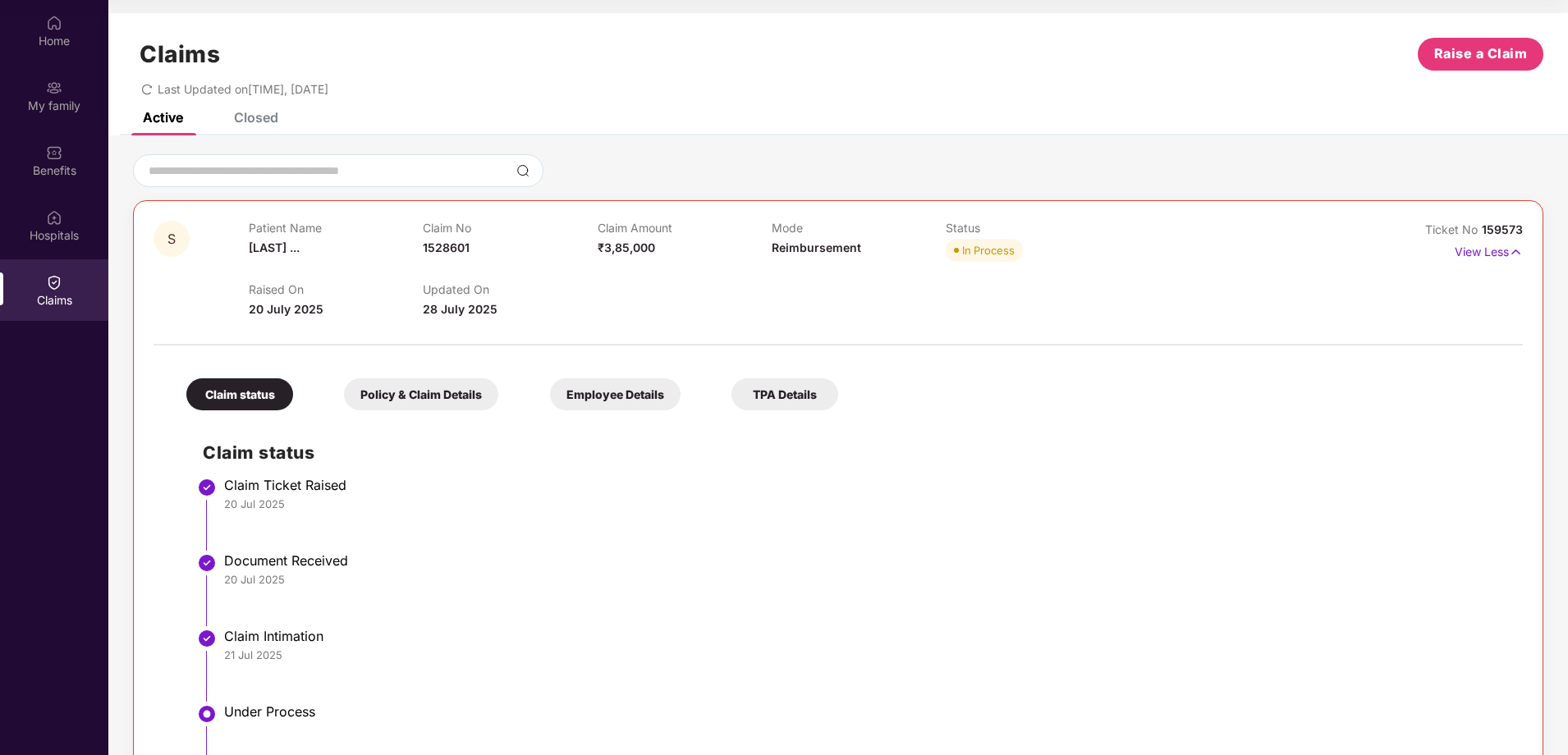 click on "Policy & Claim Details" at bounding box center [421, 394] 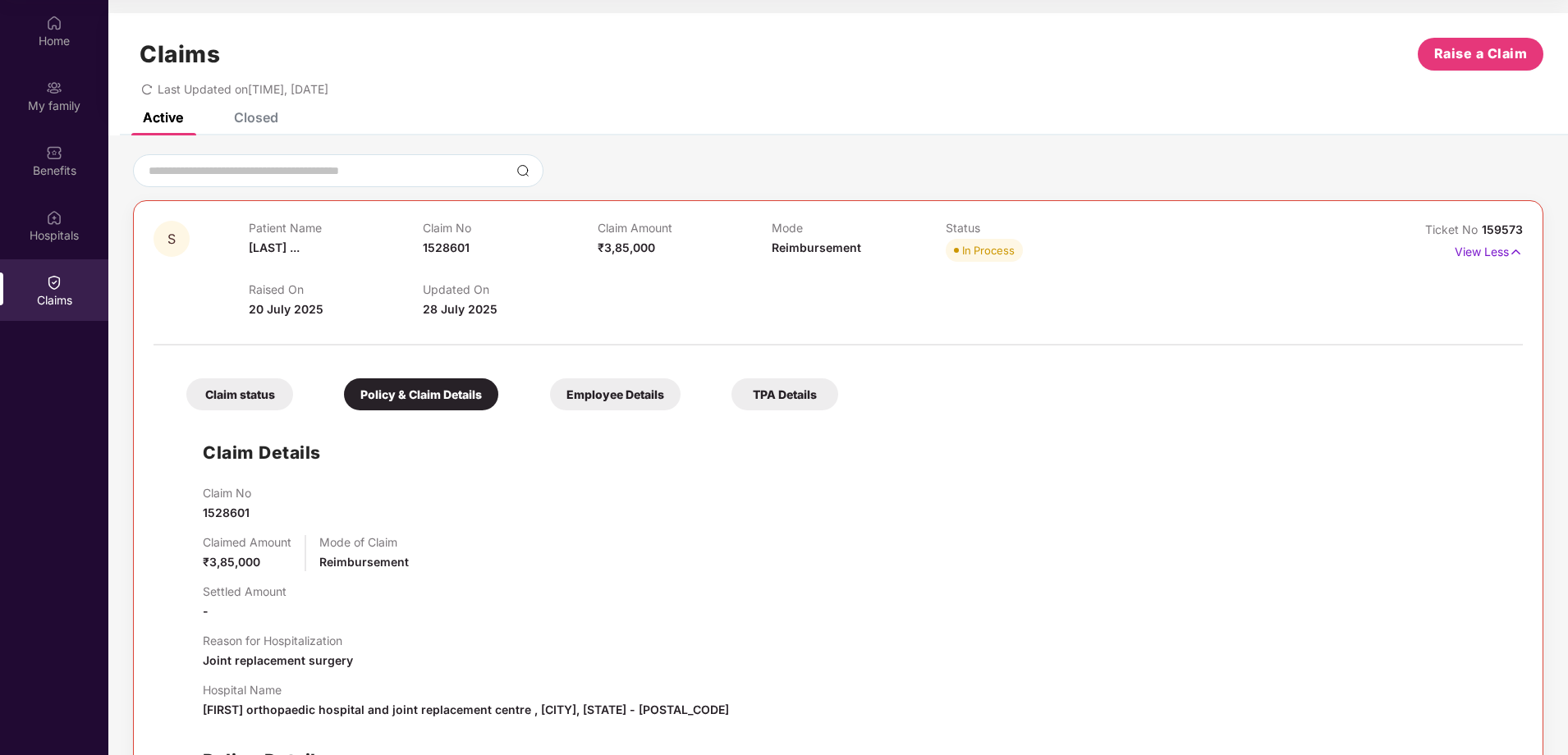 click on "Employee Details" at bounding box center (615, 394) 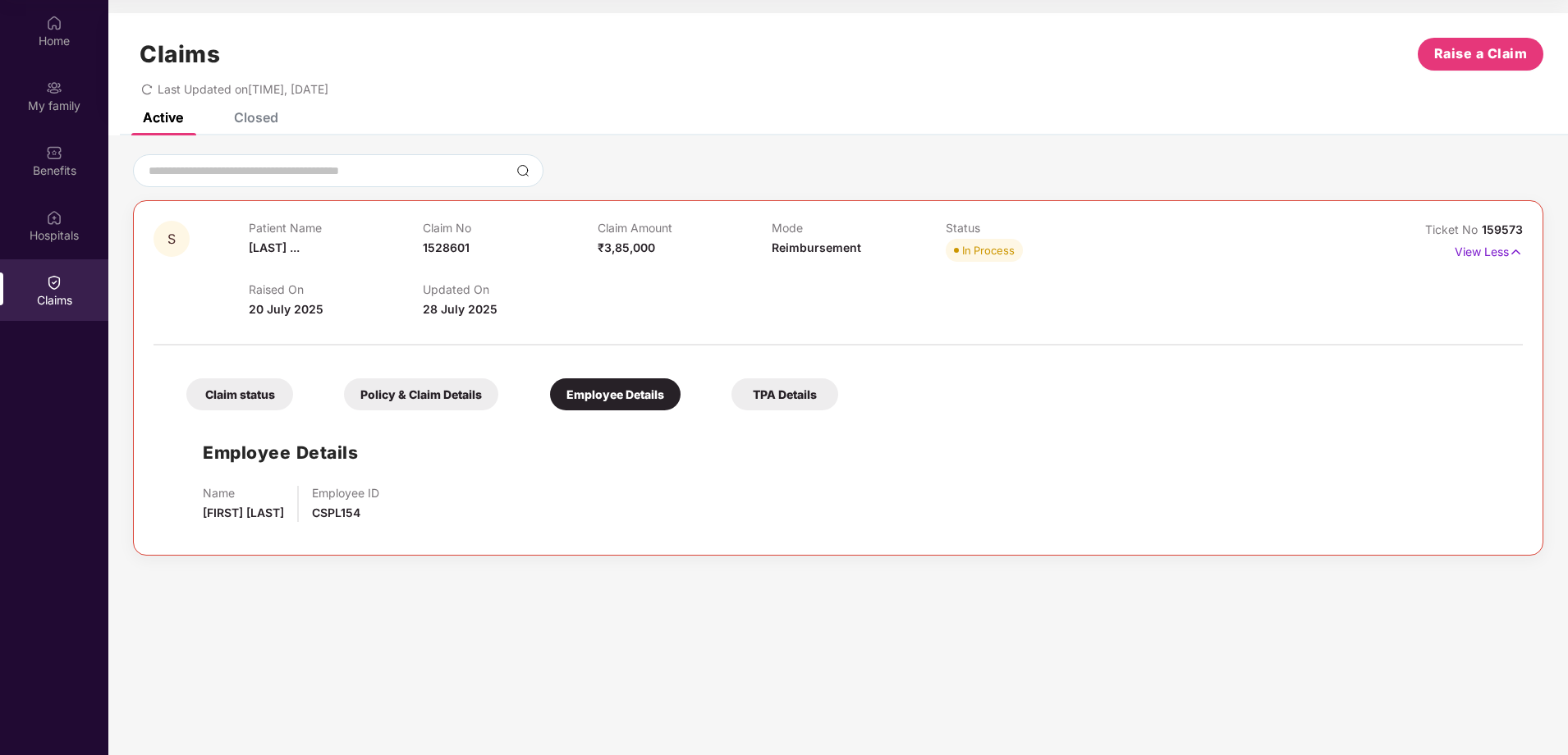 click on "TPA Details" at bounding box center [785, 394] 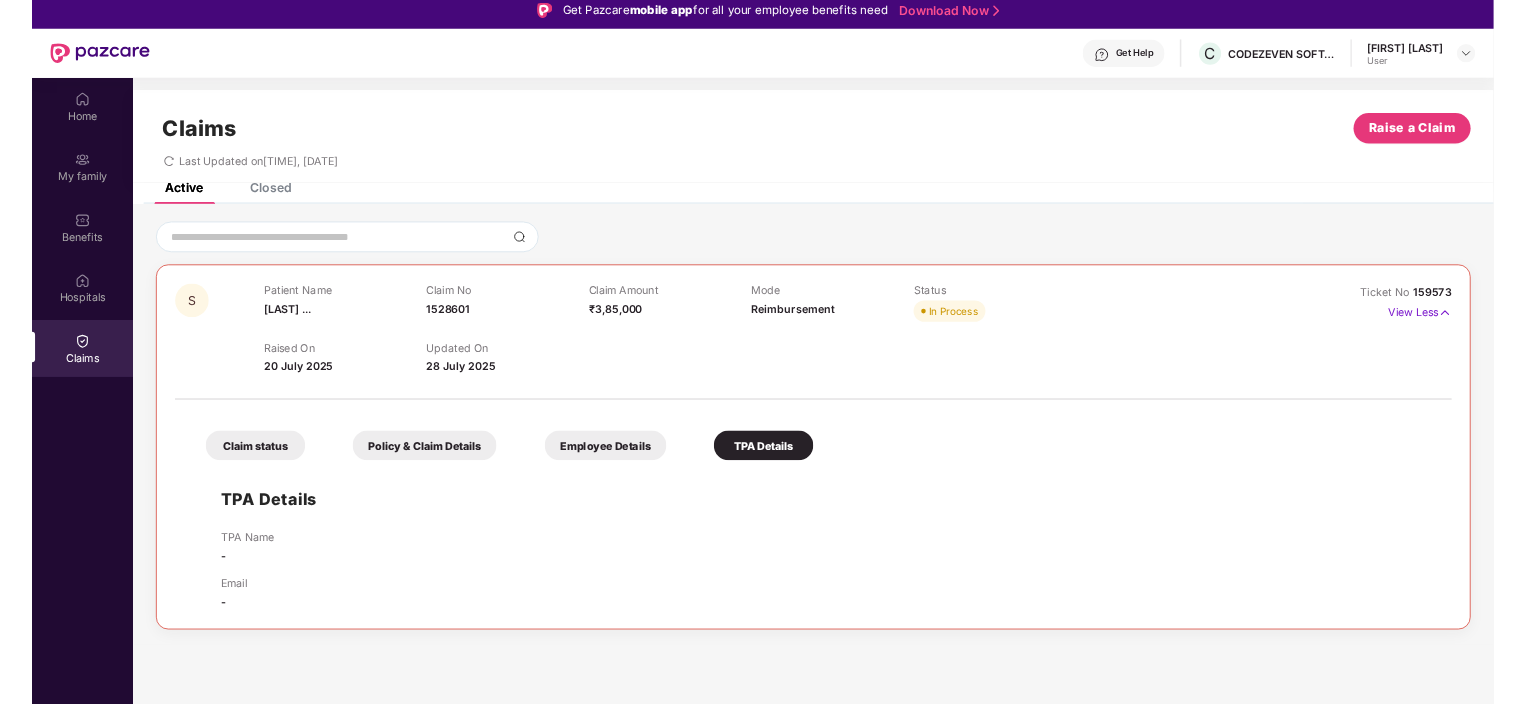 scroll, scrollTop: 0, scrollLeft: 0, axis: both 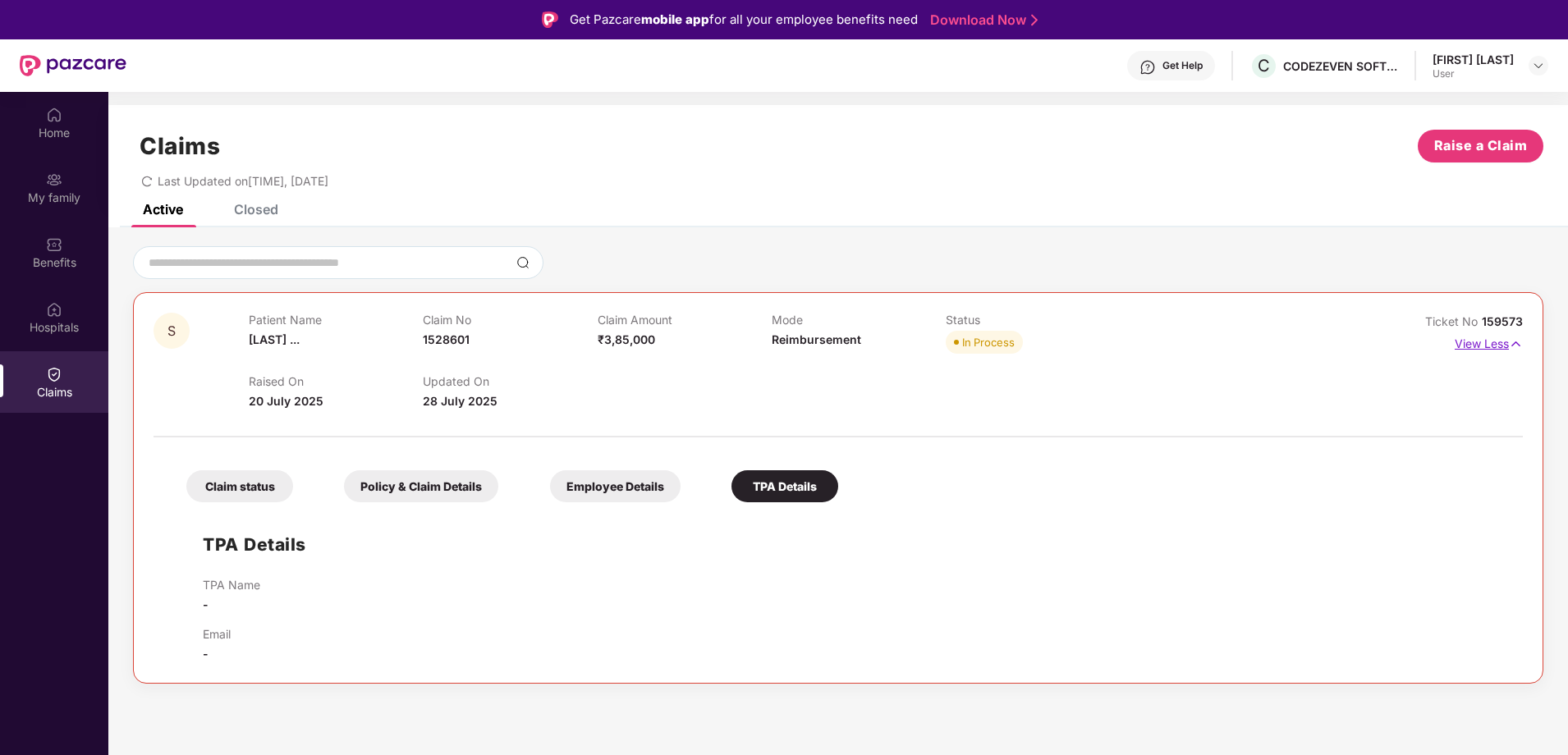 click on "View Less" at bounding box center [1488, 341] 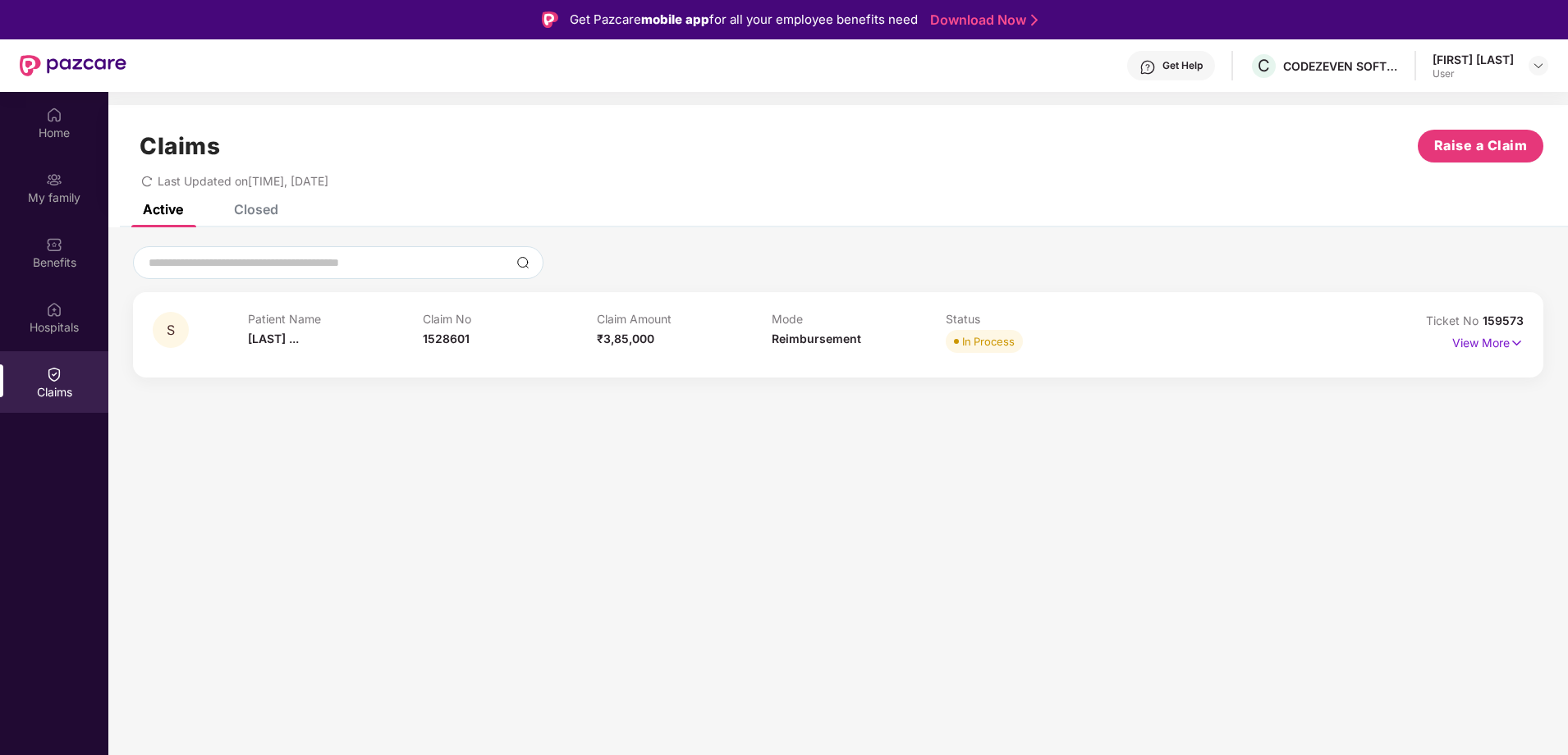 click on "Closed" at bounding box center (256, 209) 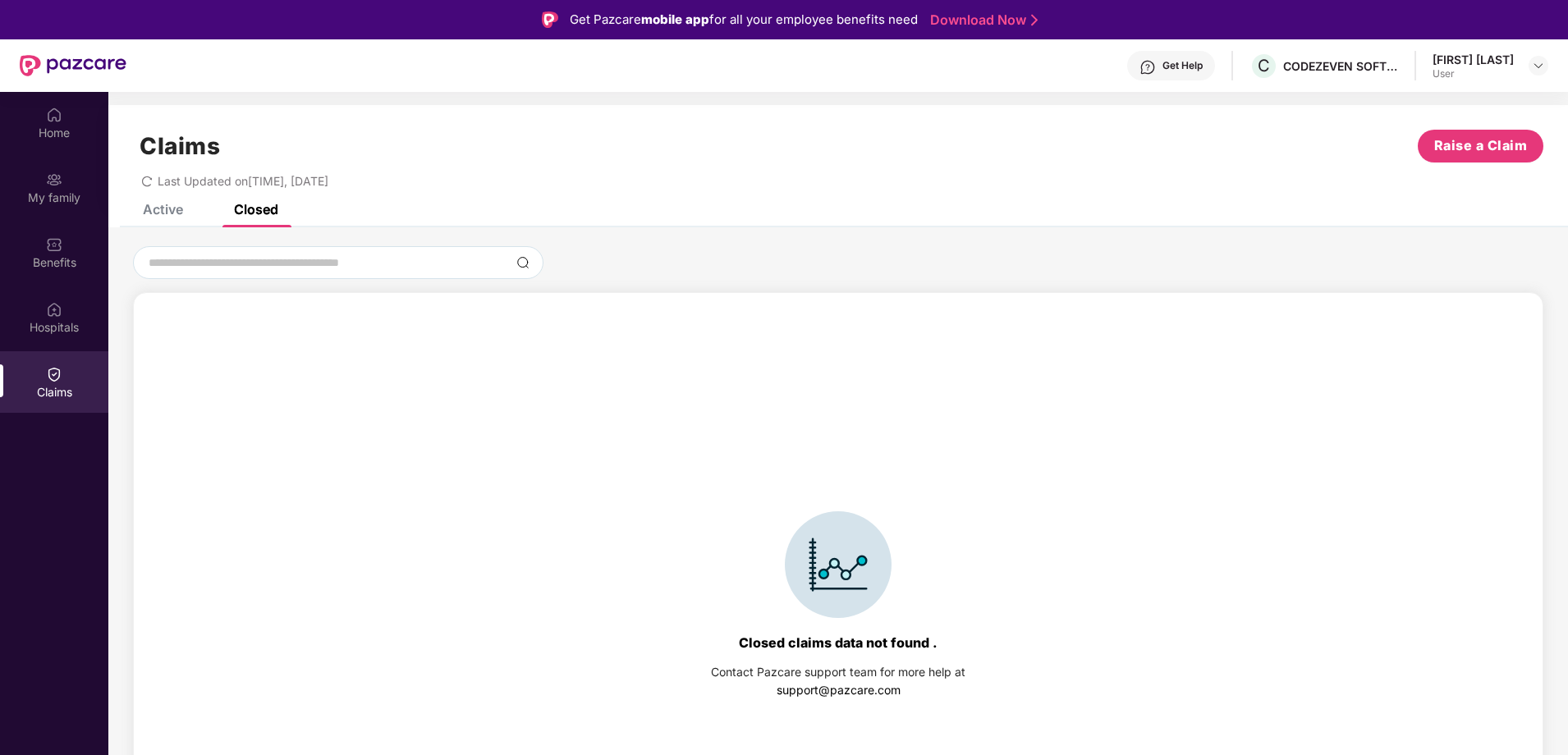 click on "Active" at bounding box center [163, 209] 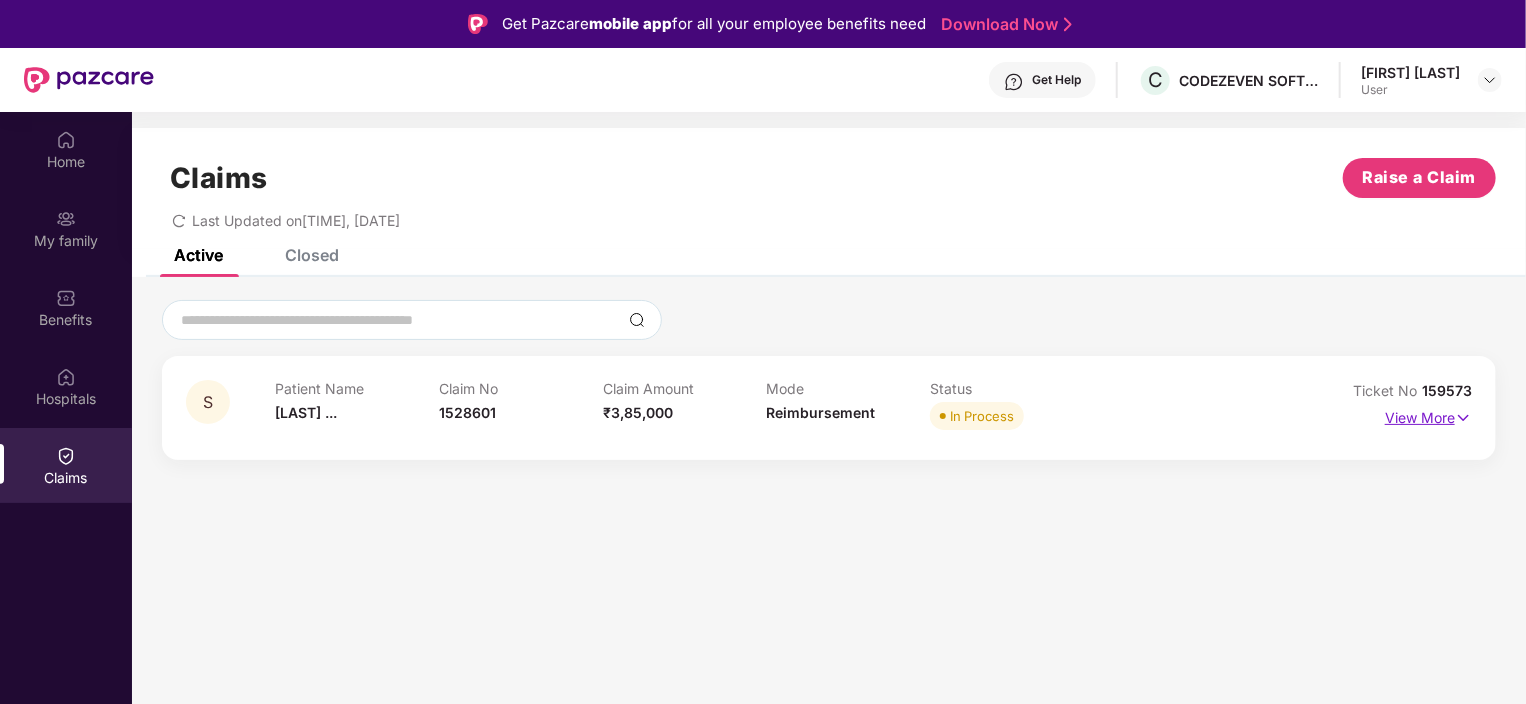 click on "View More" at bounding box center (1428, 415) 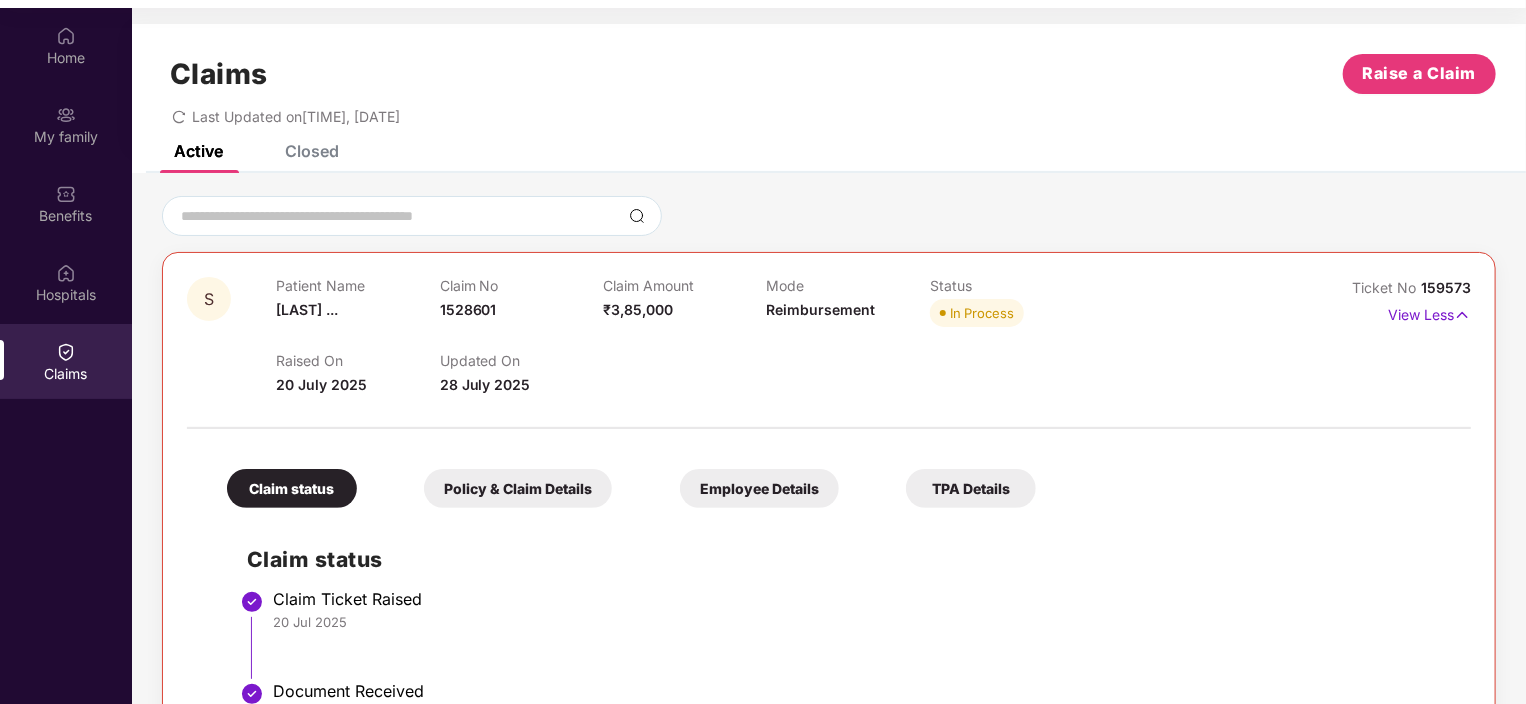 scroll, scrollTop: 112, scrollLeft: 0, axis: vertical 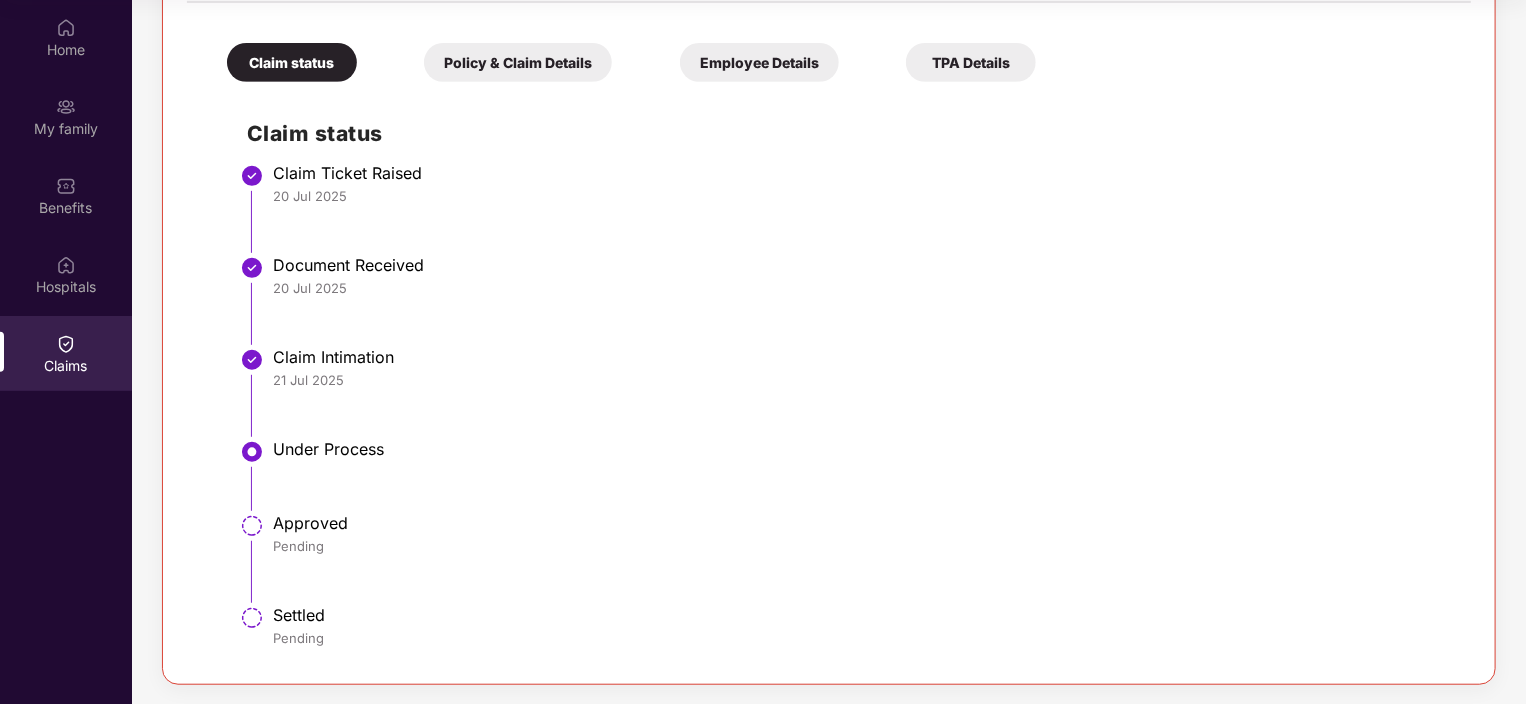 click on "Policy & Claim Details" at bounding box center [518, 62] 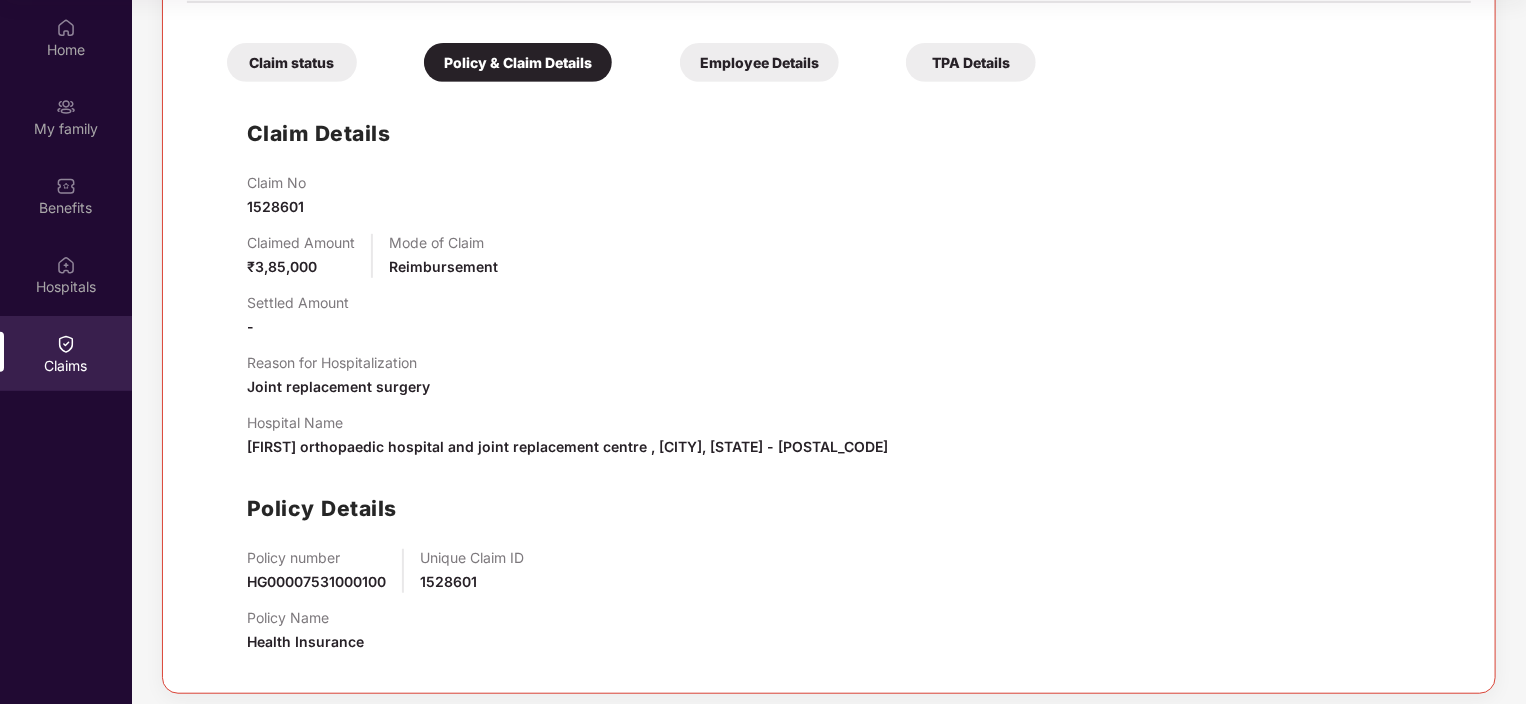 click on "HG00007531000100" at bounding box center (316, 581) 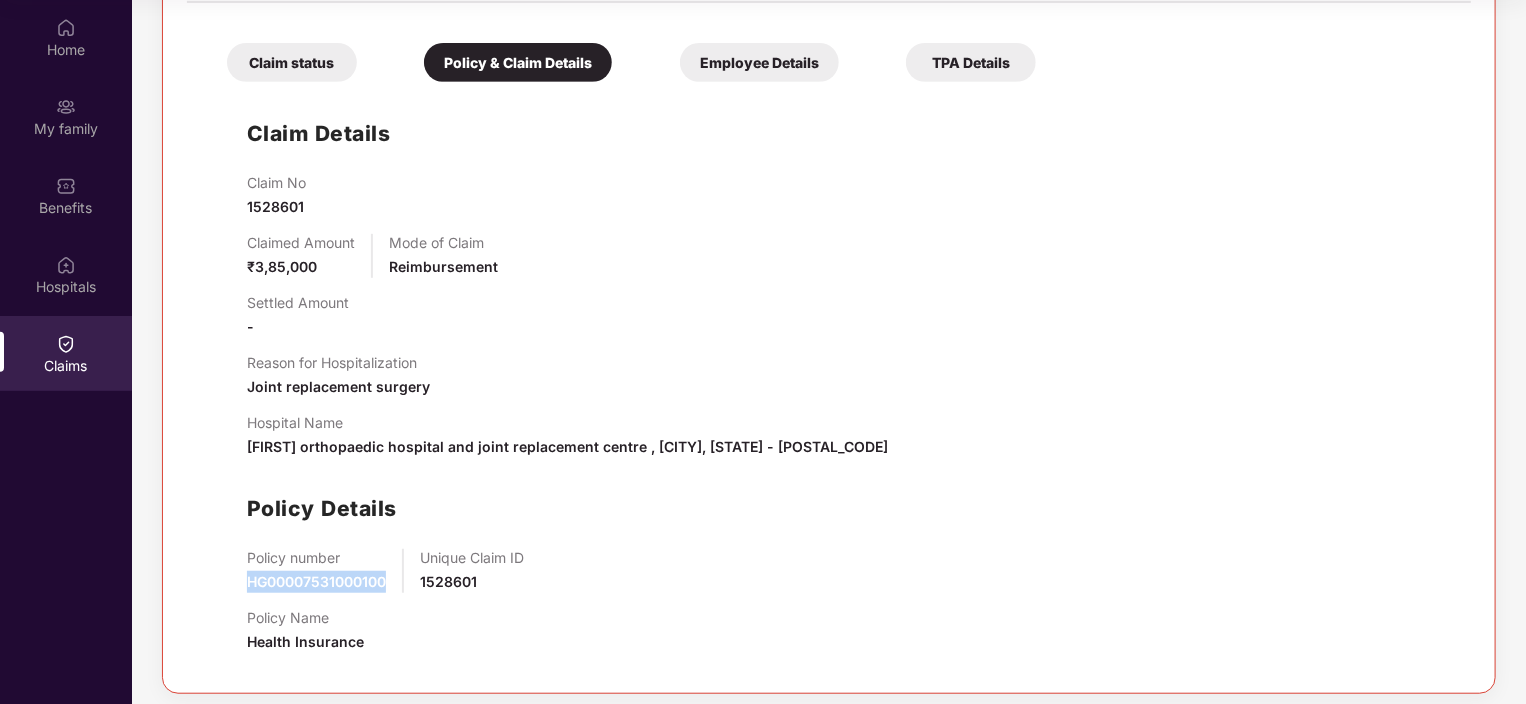 click on "HG00007531000100" at bounding box center (316, 581) 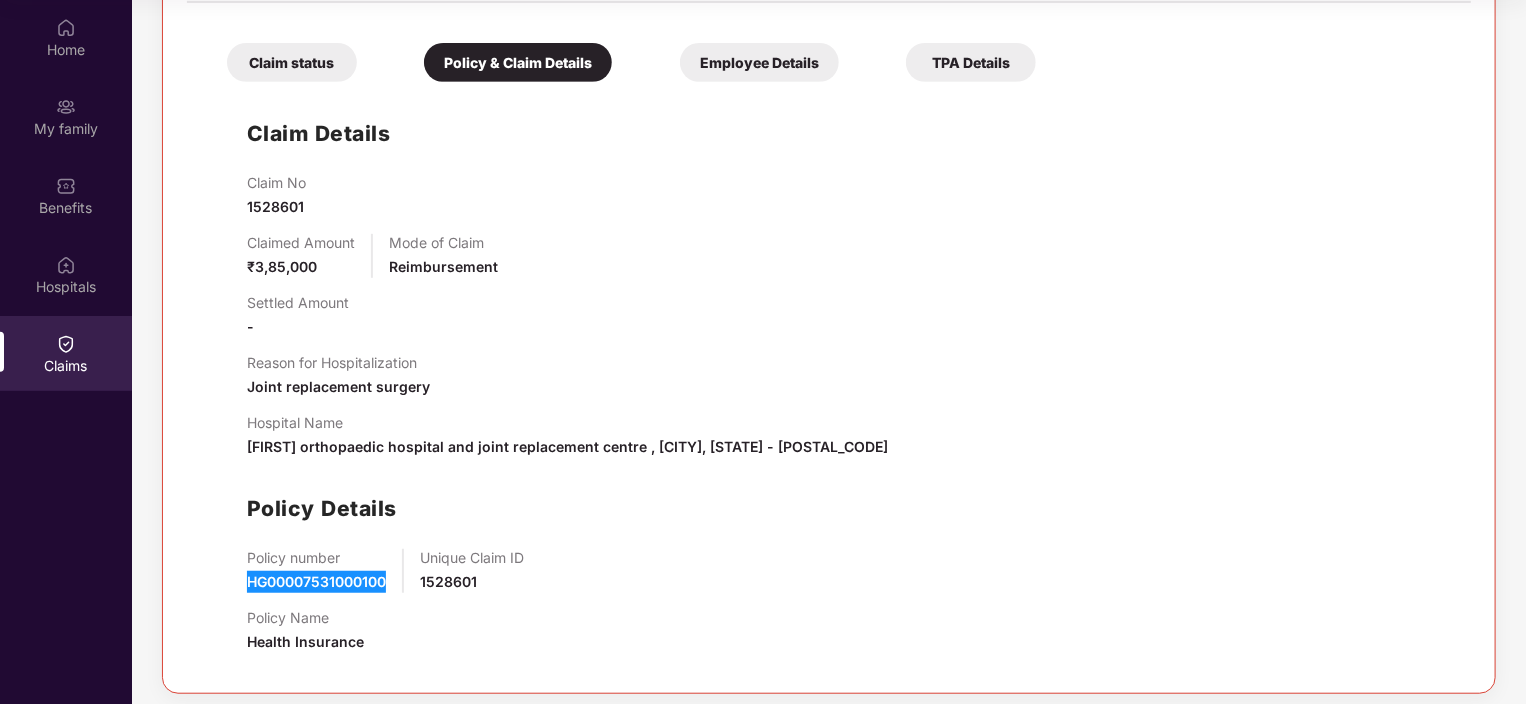 click on "1528601" at bounding box center [448, 581] 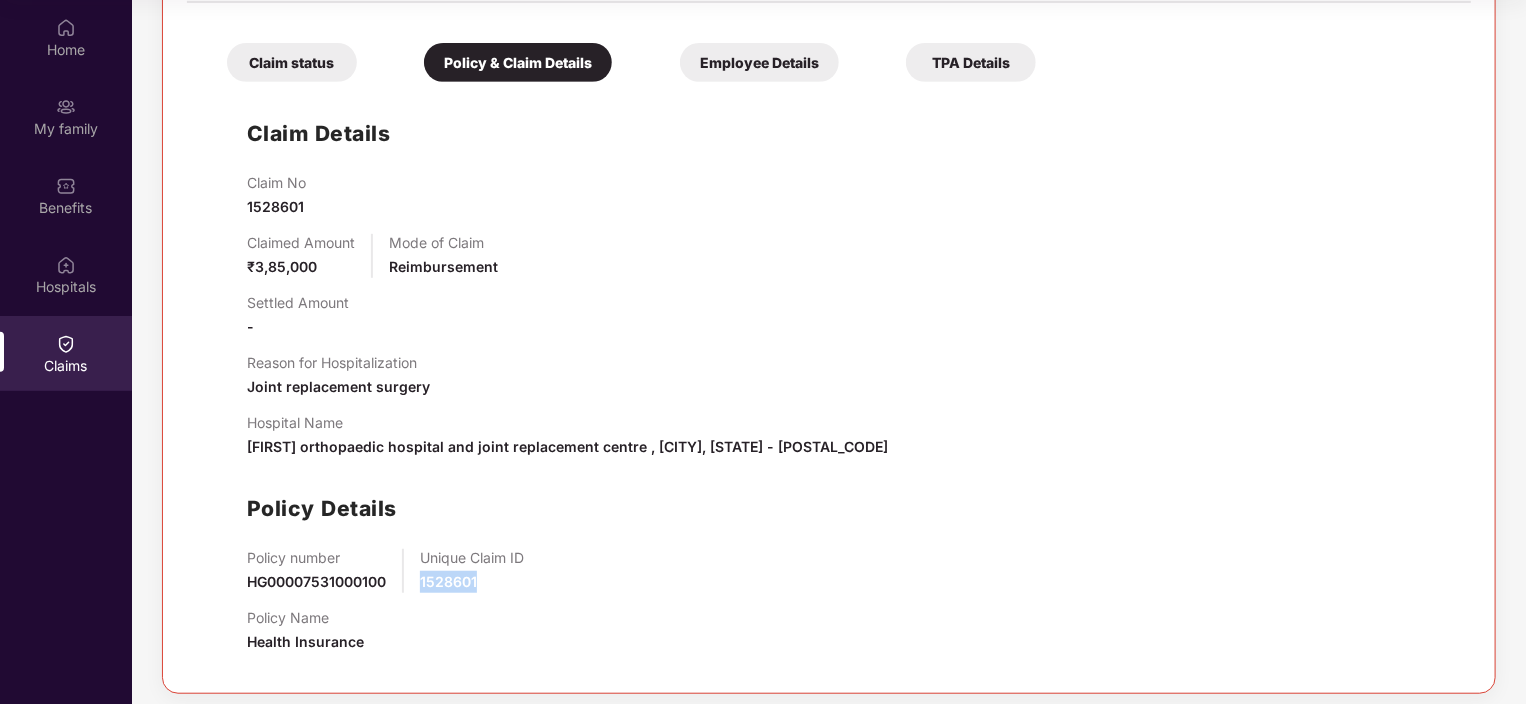 click on "1528601" at bounding box center (448, 581) 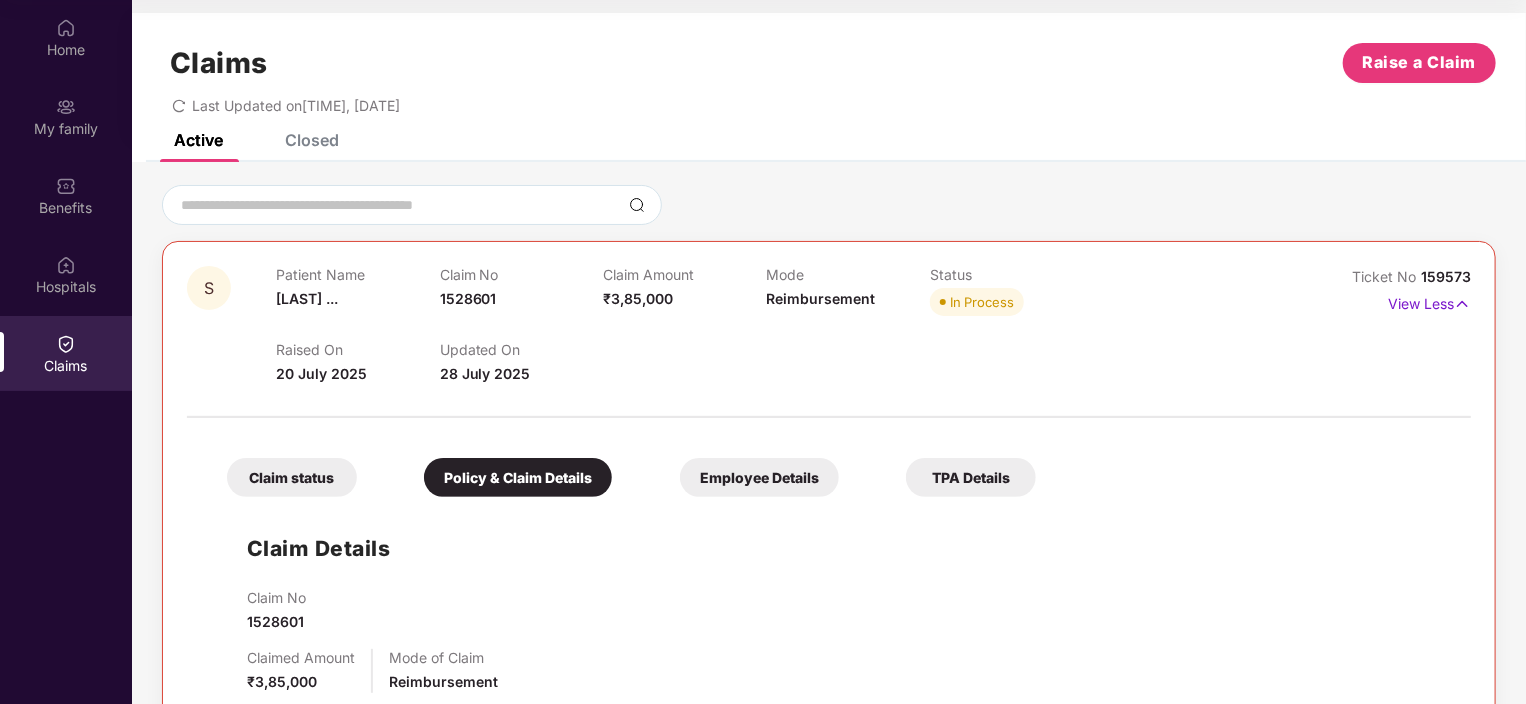scroll, scrollTop: 0, scrollLeft: 0, axis: both 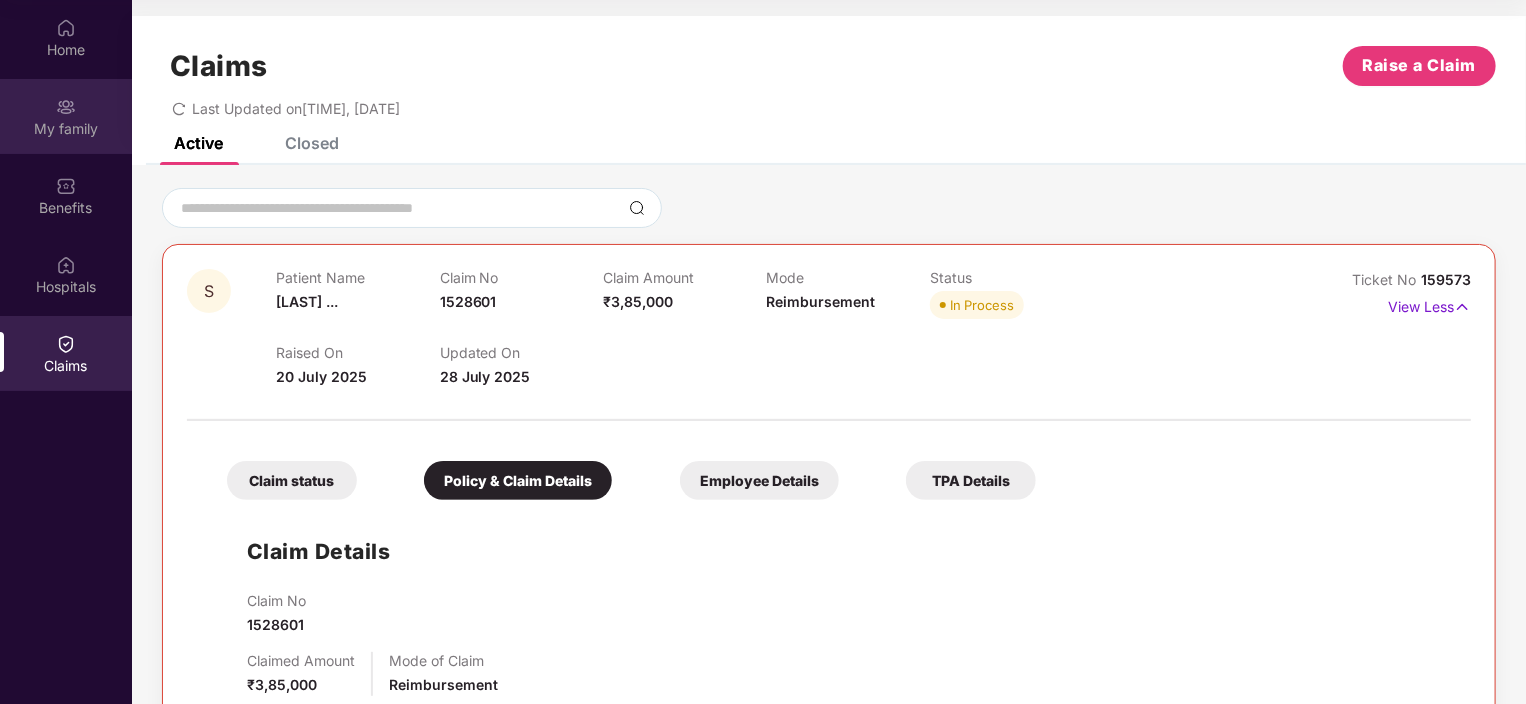 click at bounding box center (66, 107) 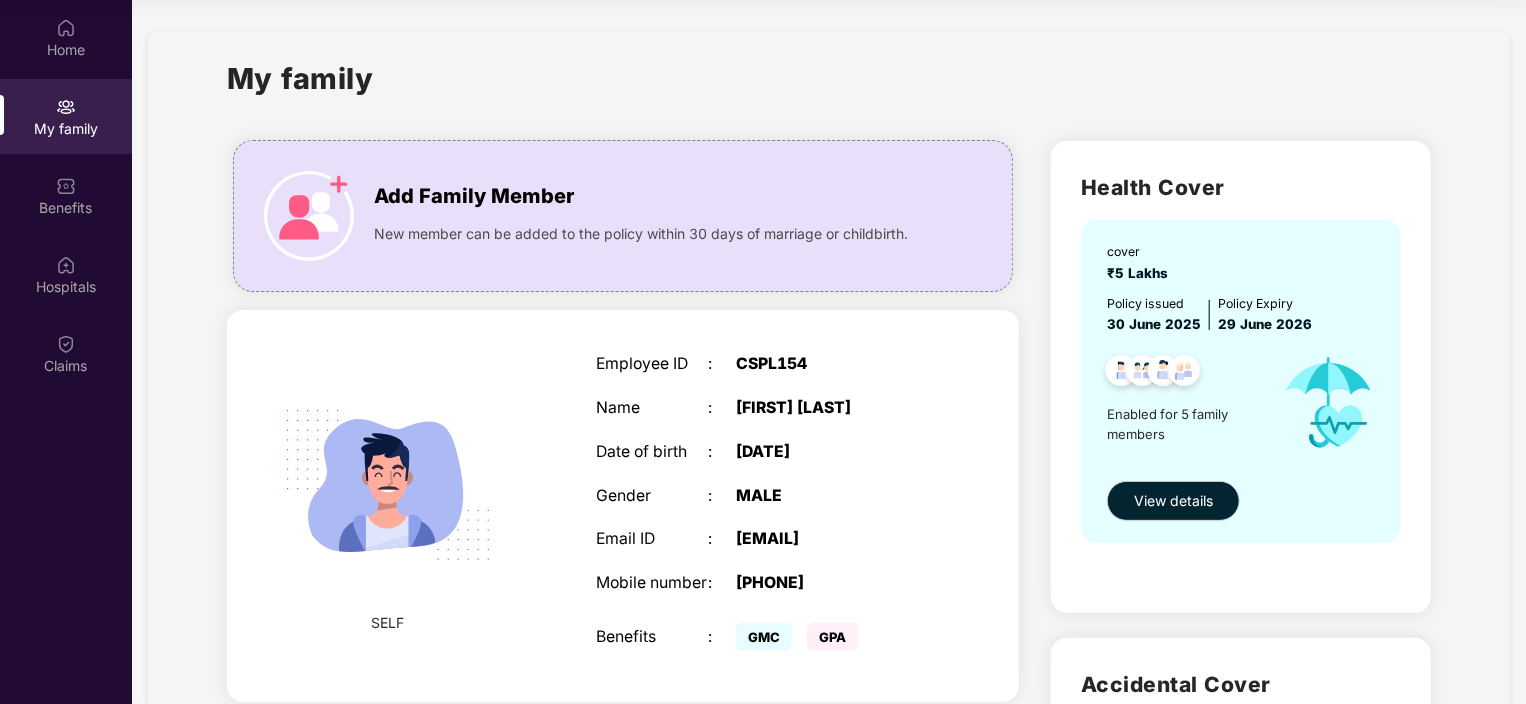 scroll, scrollTop: 12, scrollLeft: 0, axis: vertical 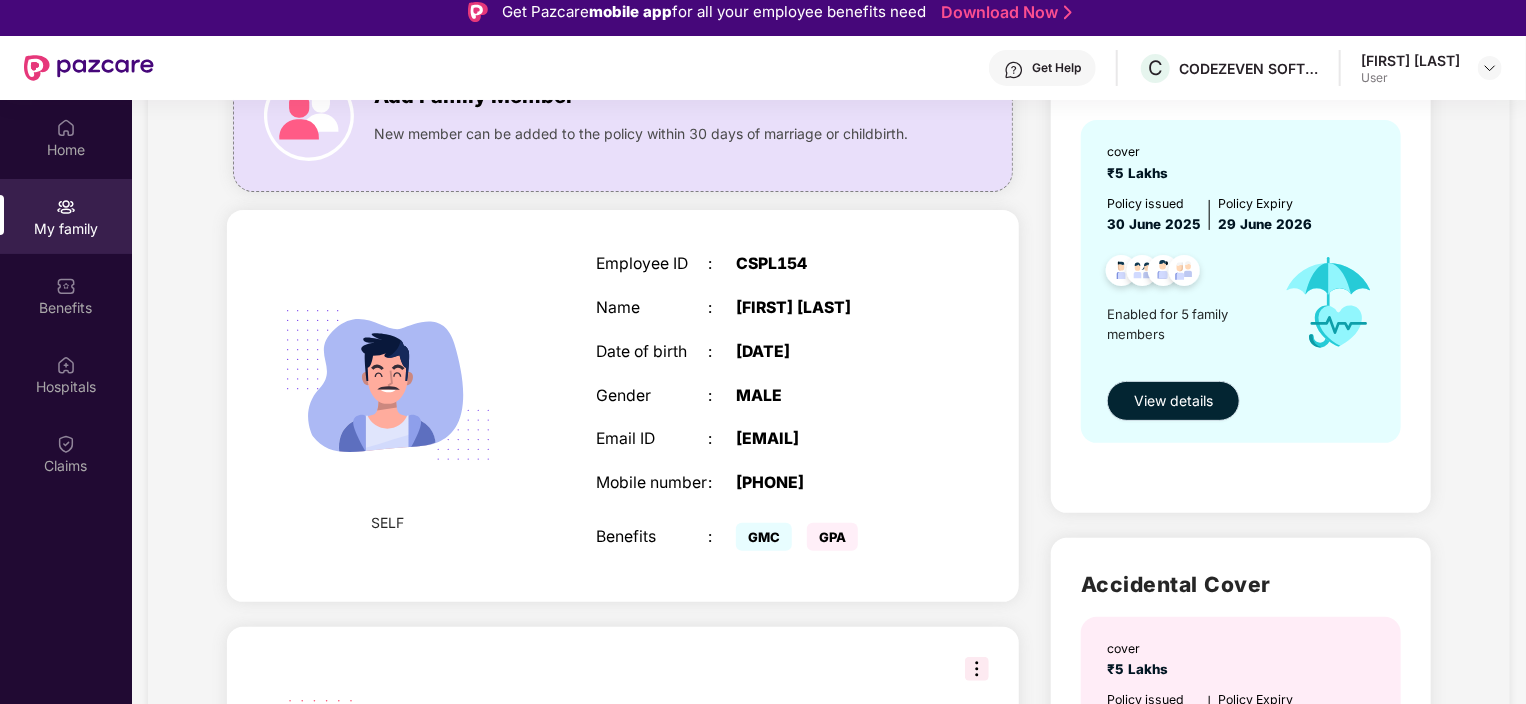 click on "View details" at bounding box center (1173, 401) 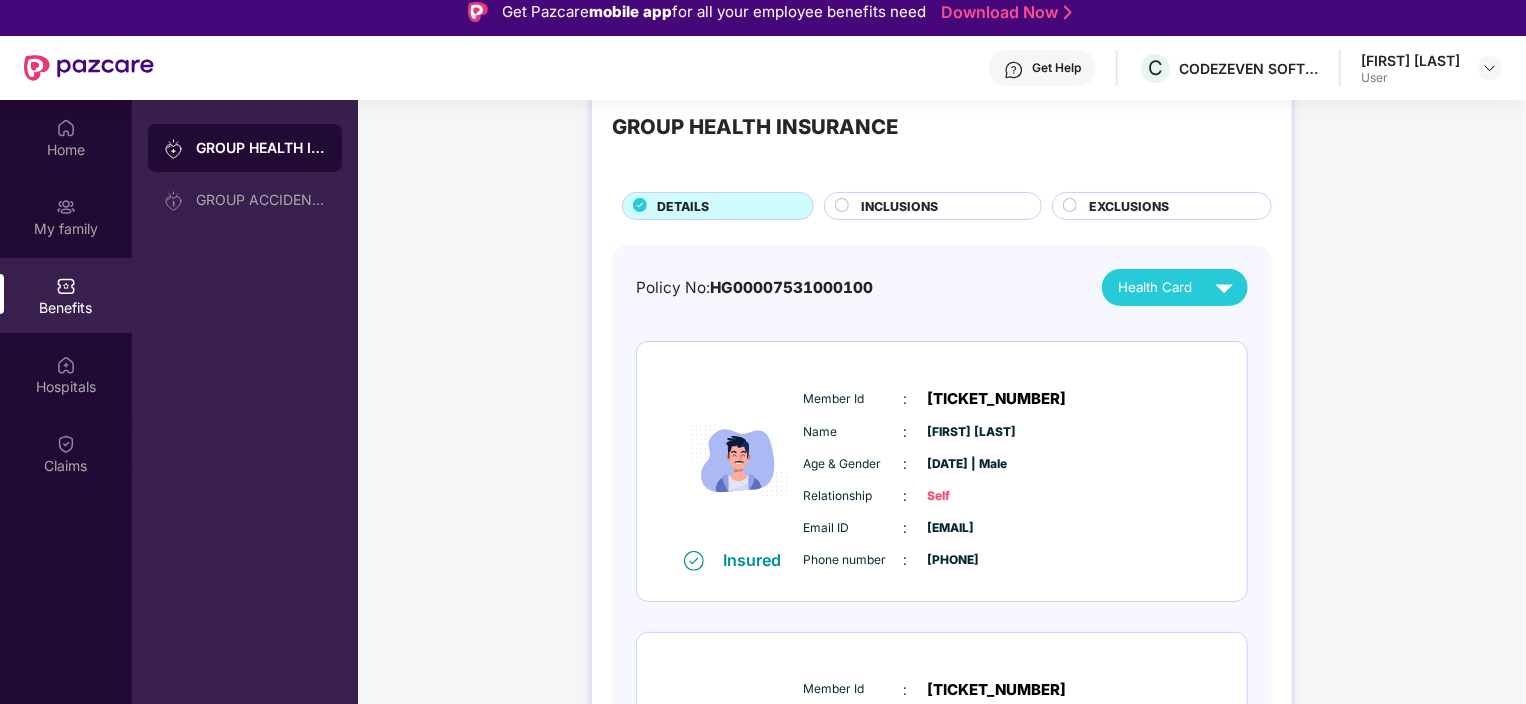 scroll, scrollTop: 100, scrollLeft: 0, axis: vertical 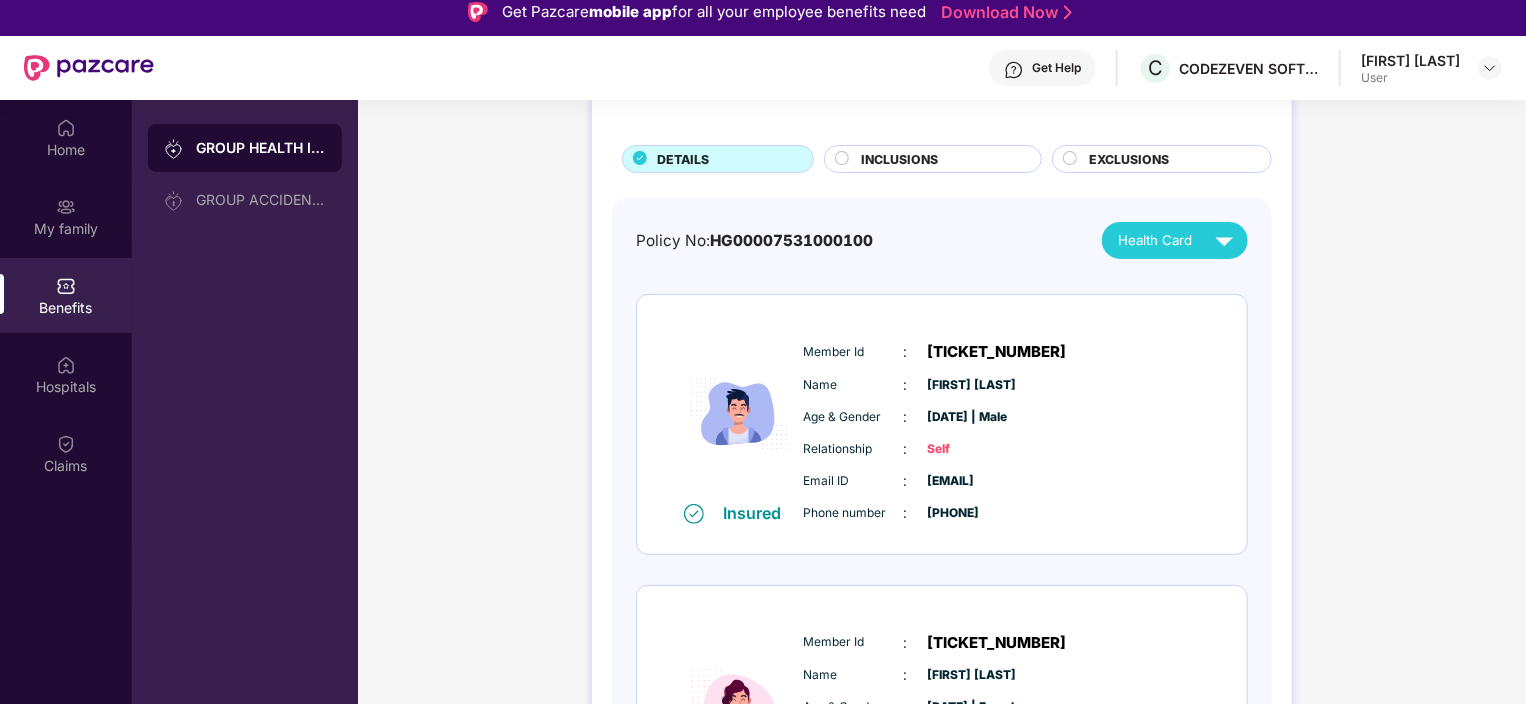 click on "HG00007531000100" at bounding box center (791, 240) 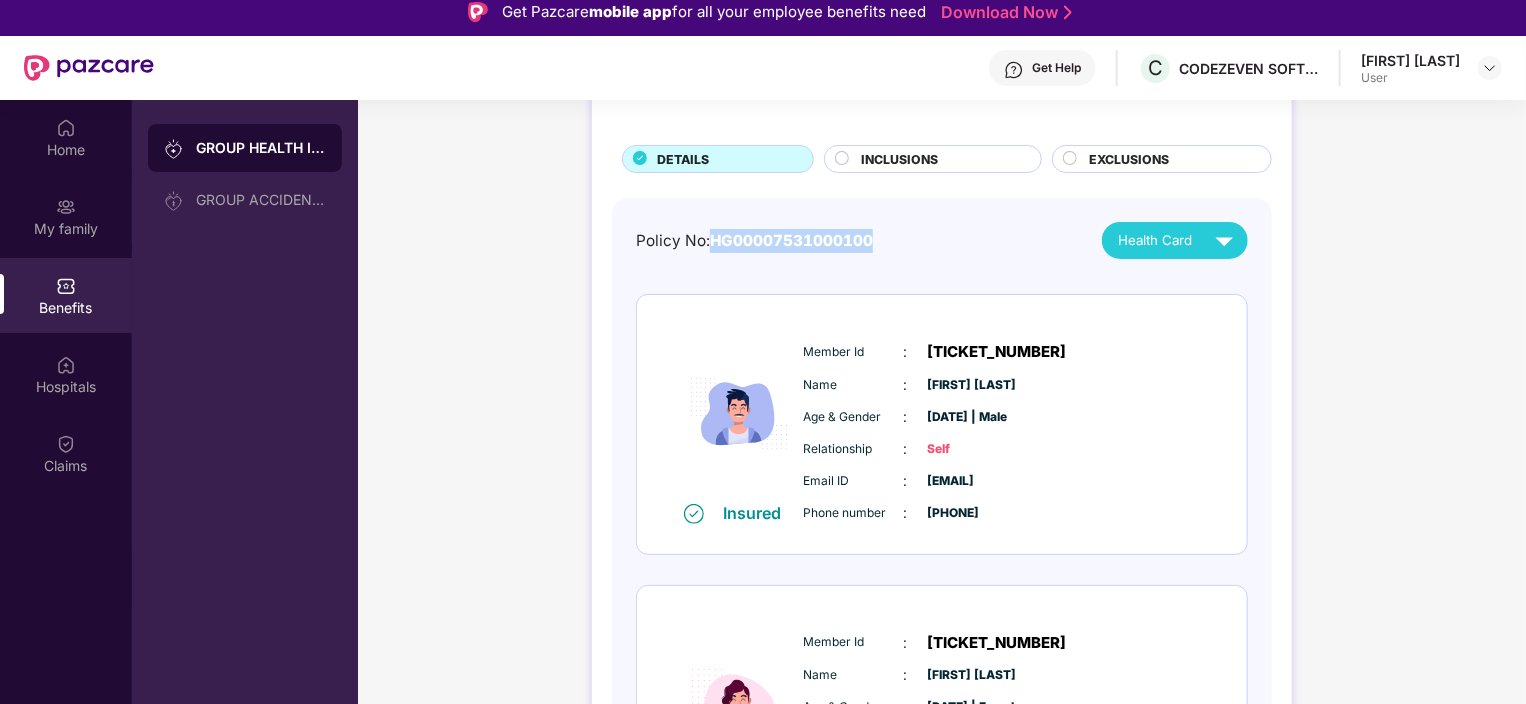 click on "HG00007531000100" at bounding box center (791, 240) 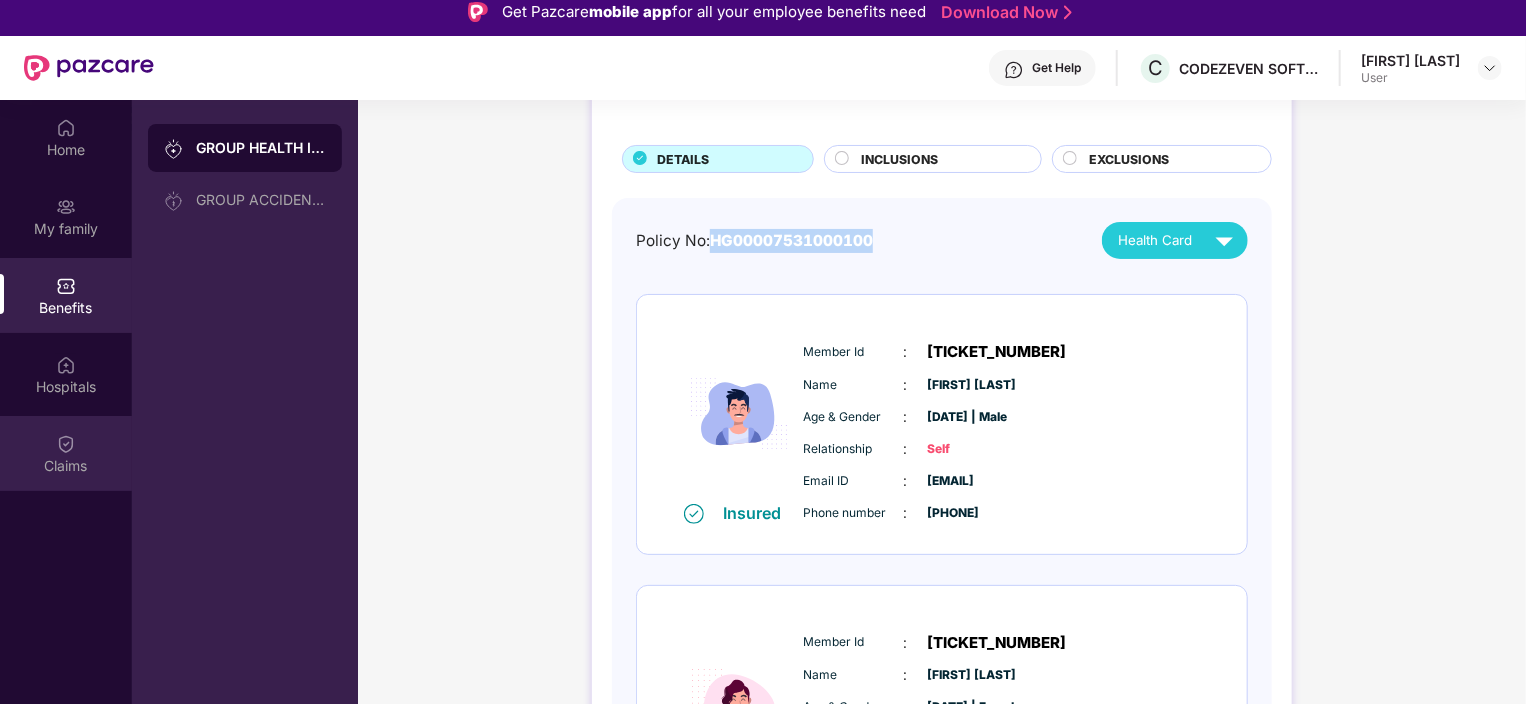 click at bounding box center [66, 444] 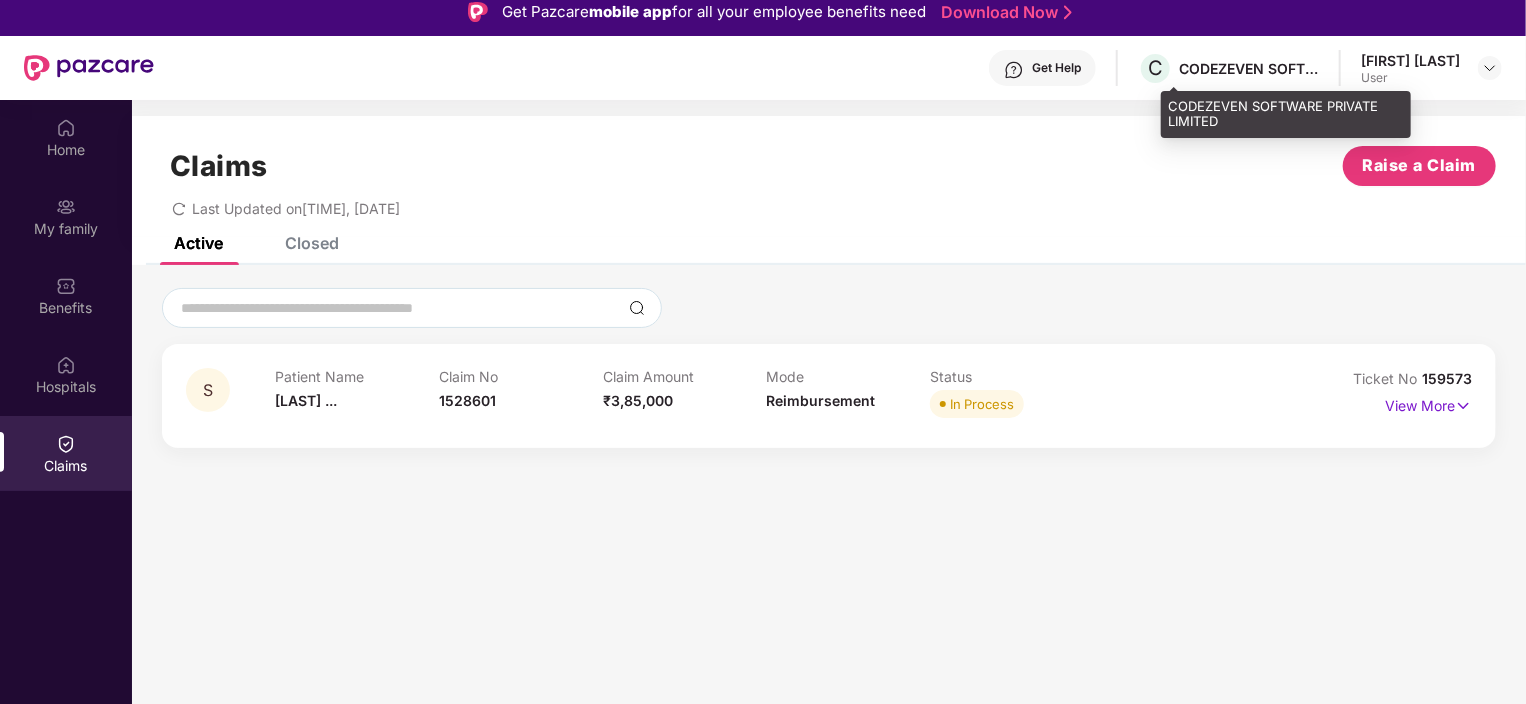 click on "CODEZEVEN SOFTWARE PRIVATE LIMITED" at bounding box center (1249, 68) 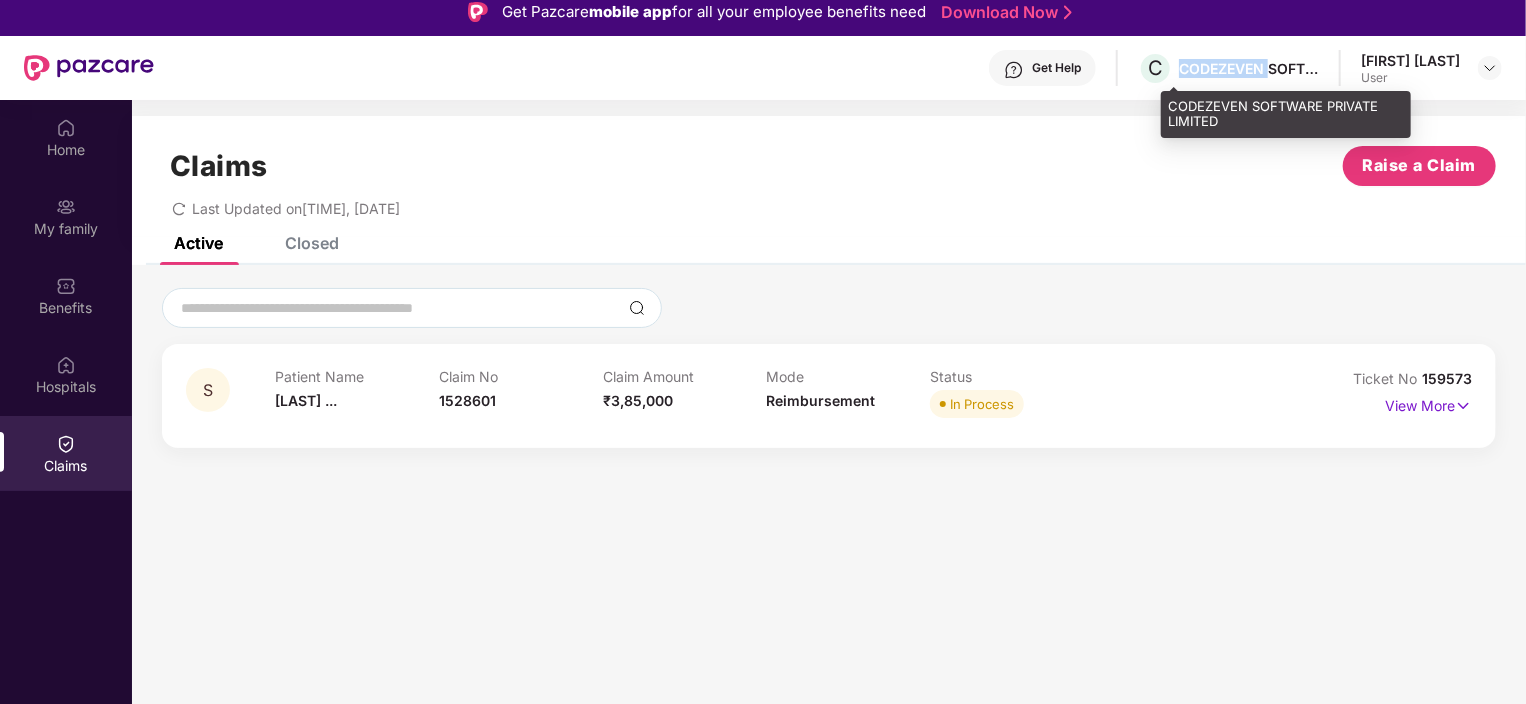 click on "CODEZEVEN SOFTWARE PRIVATE LIMITED" at bounding box center [1249, 68] 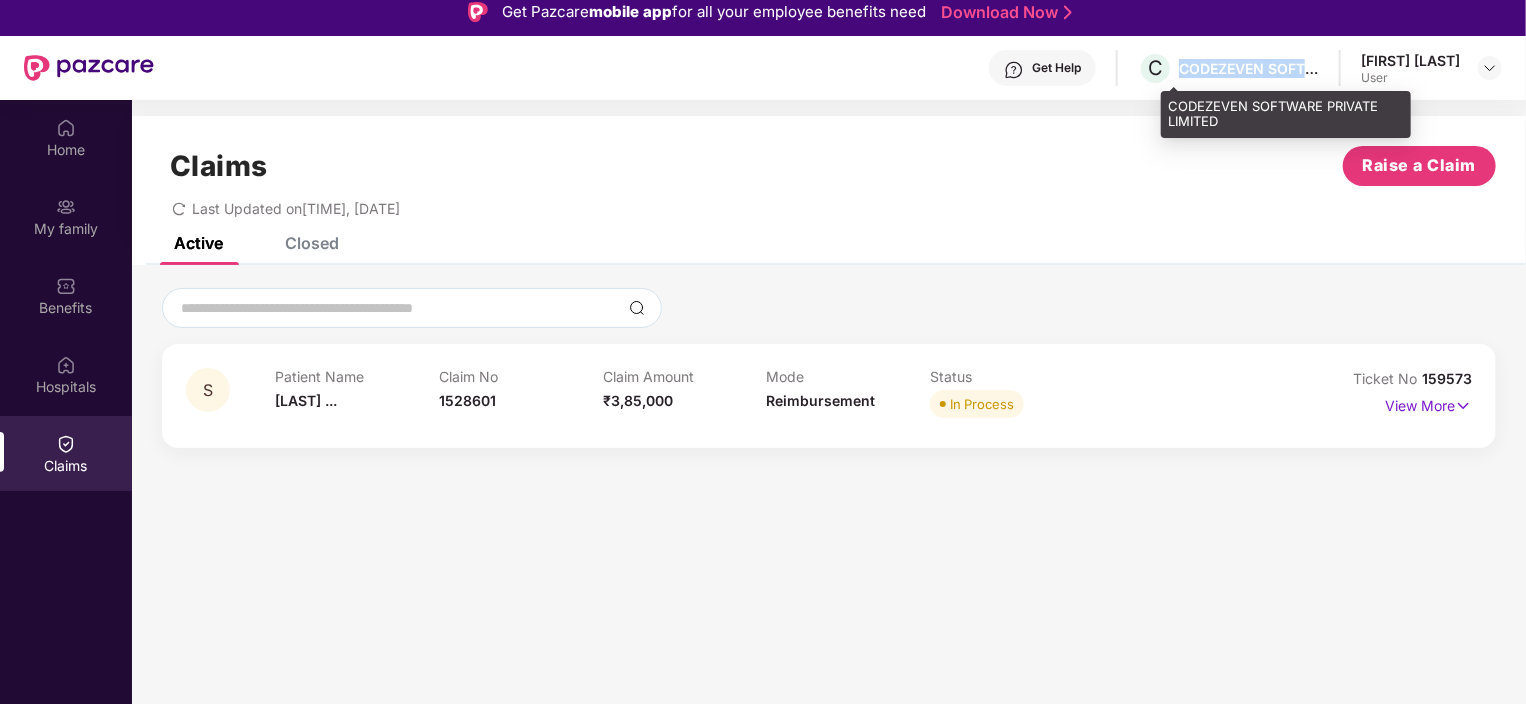 click on "CODEZEVEN SOFTWARE PRIVATE LIMITED" at bounding box center [1249, 68] 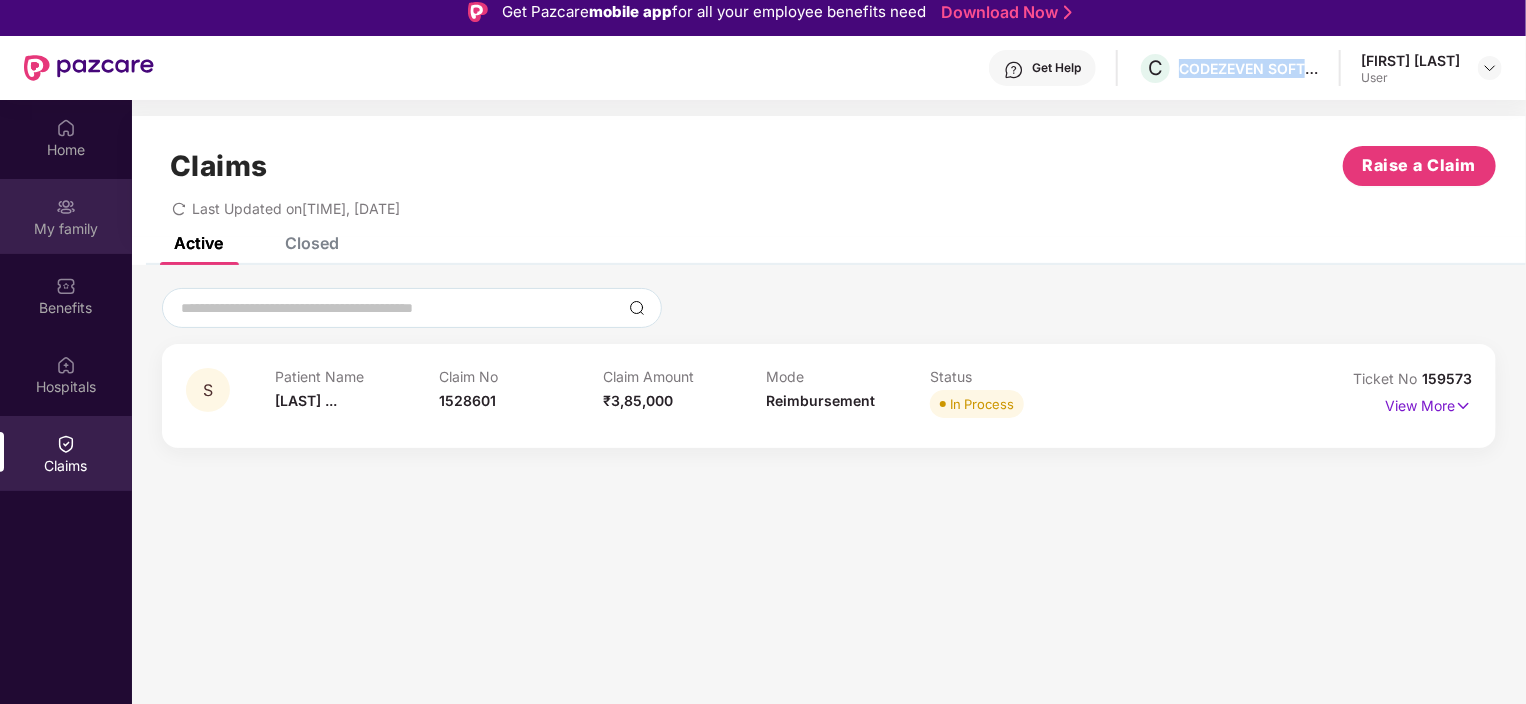 click on "My family" at bounding box center (66, 216) 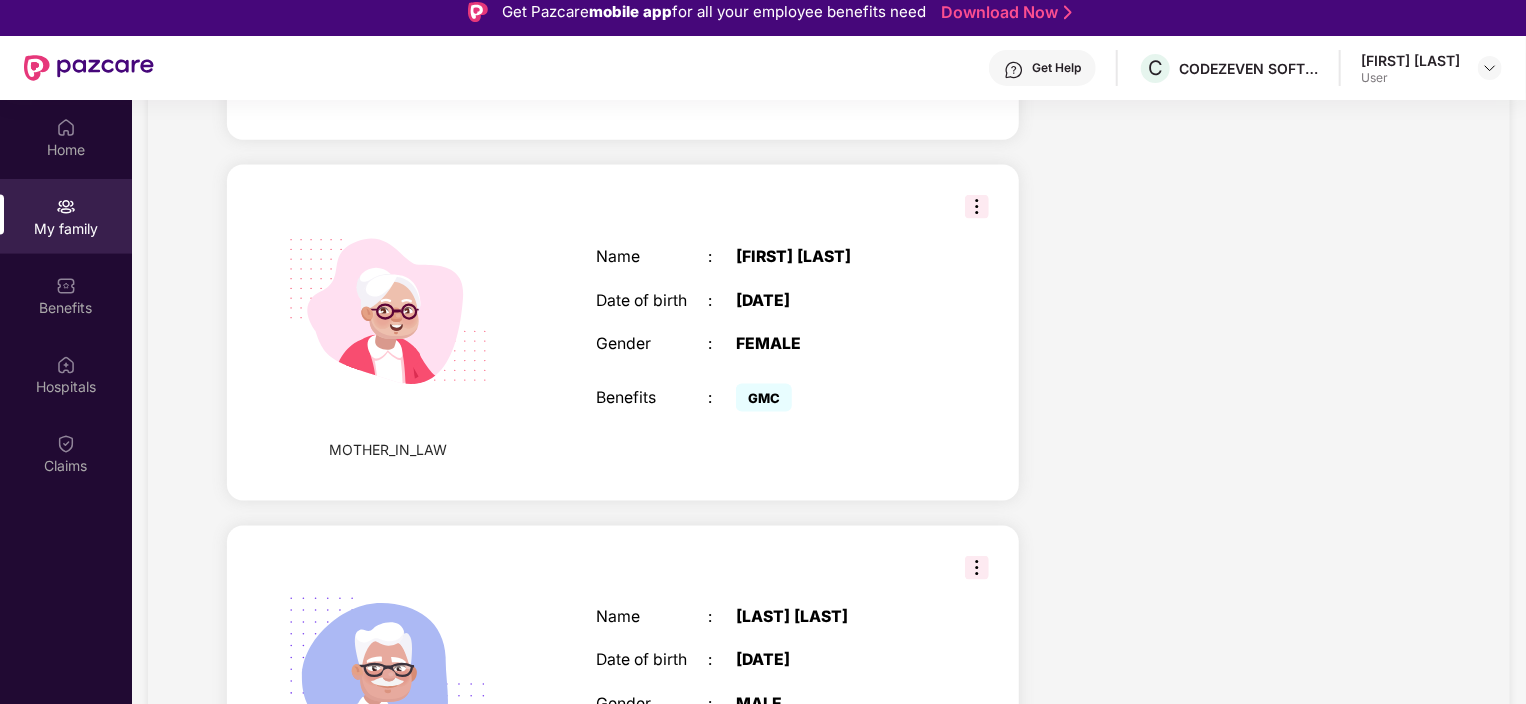 scroll, scrollTop: 1500, scrollLeft: 0, axis: vertical 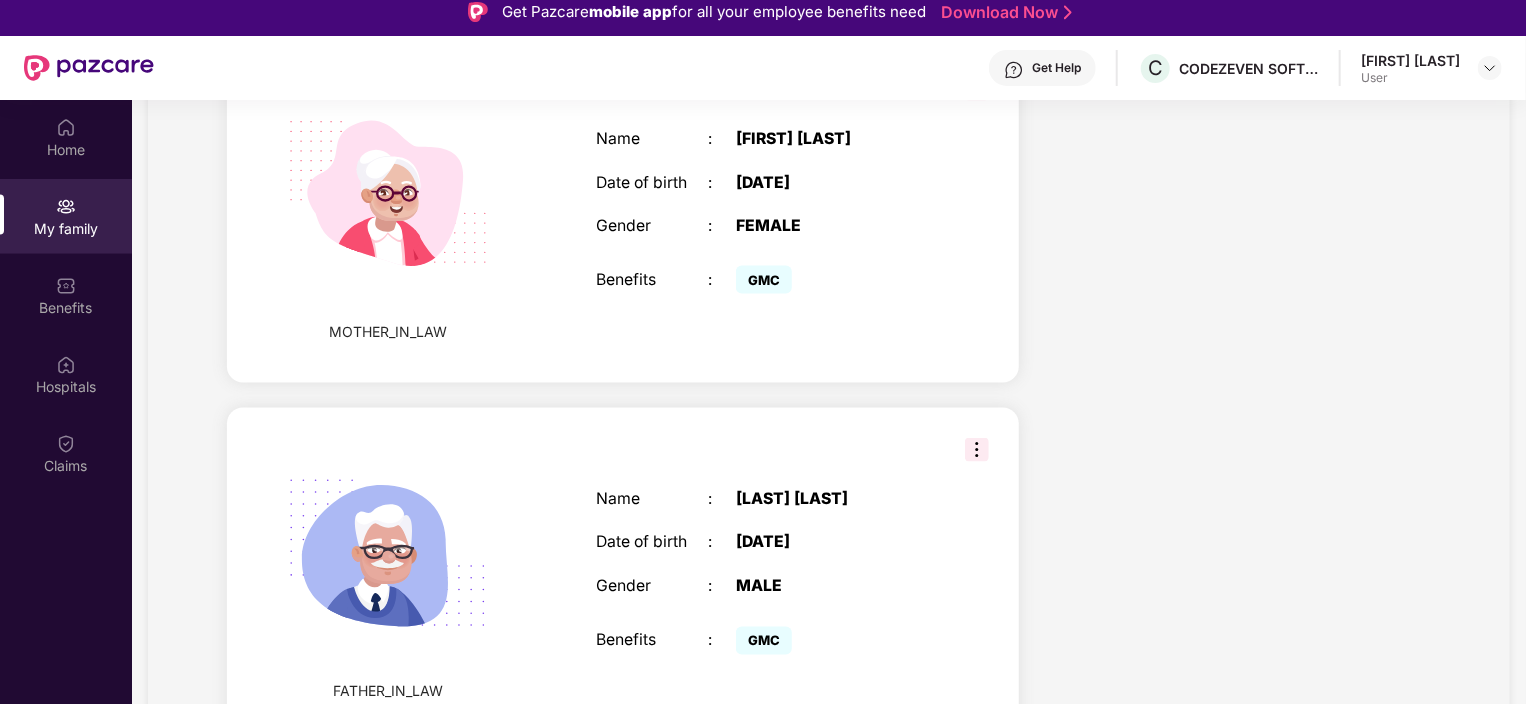 click on "[FIRST] [LAST]" at bounding box center [834, 139] 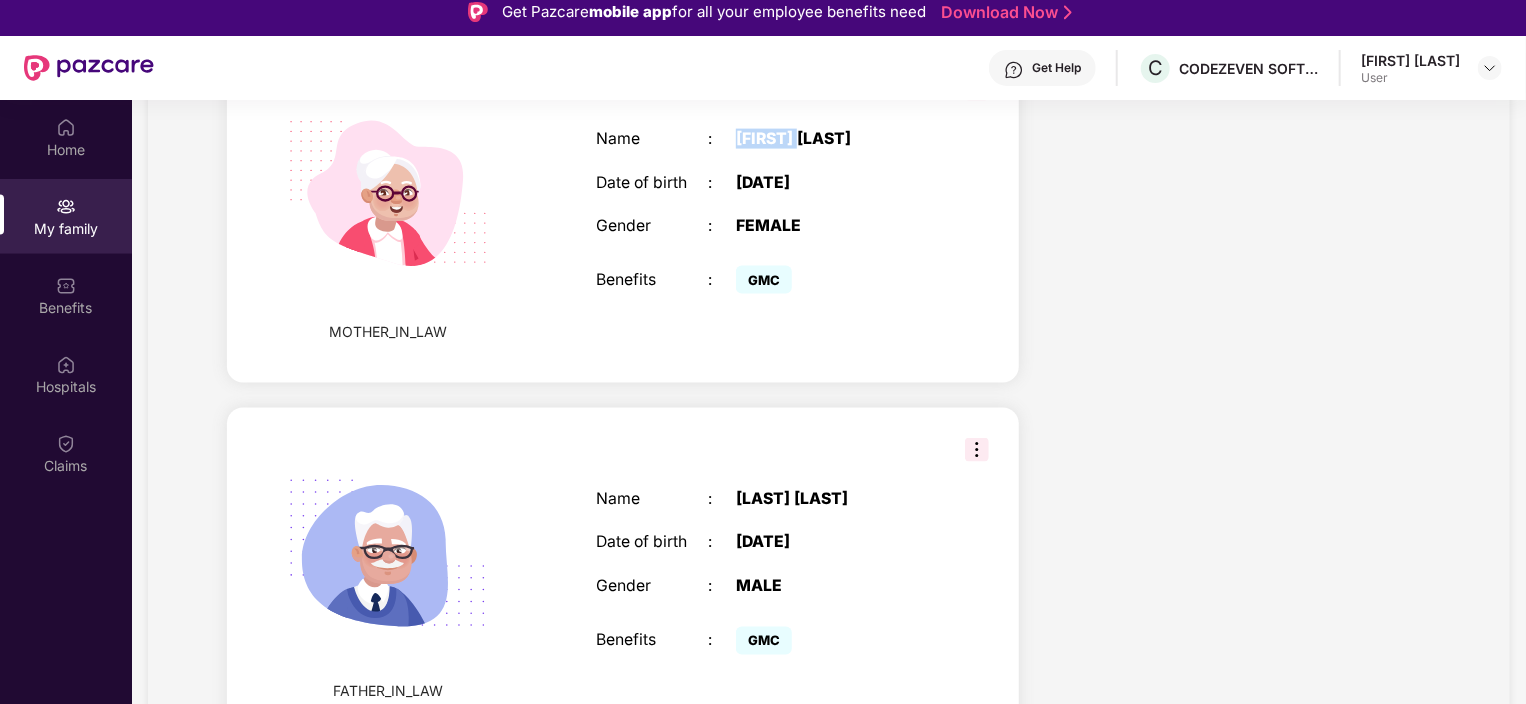 click on "[FIRST] [LAST]" at bounding box center [834, 139] 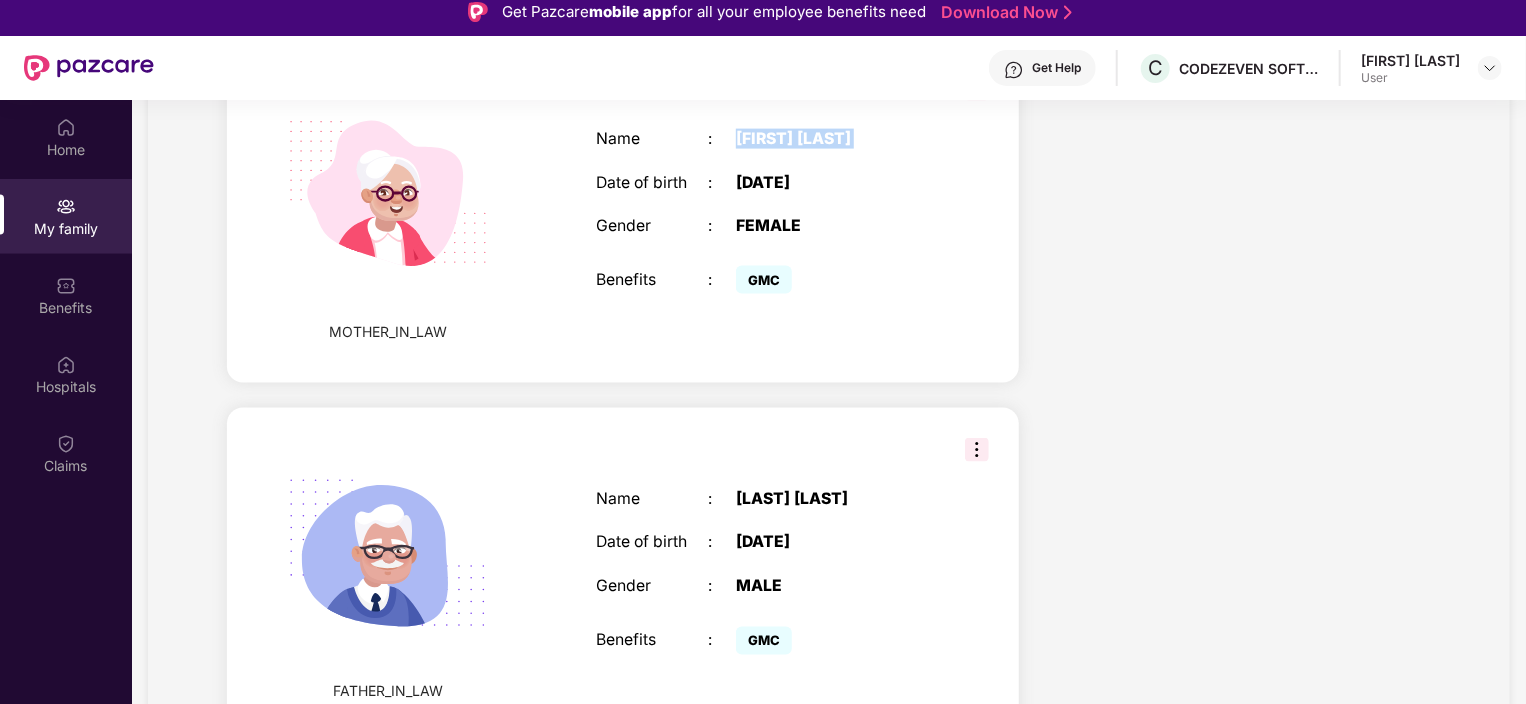 click on "[FIRST] [LAST]" at bounding box center (834, 139) 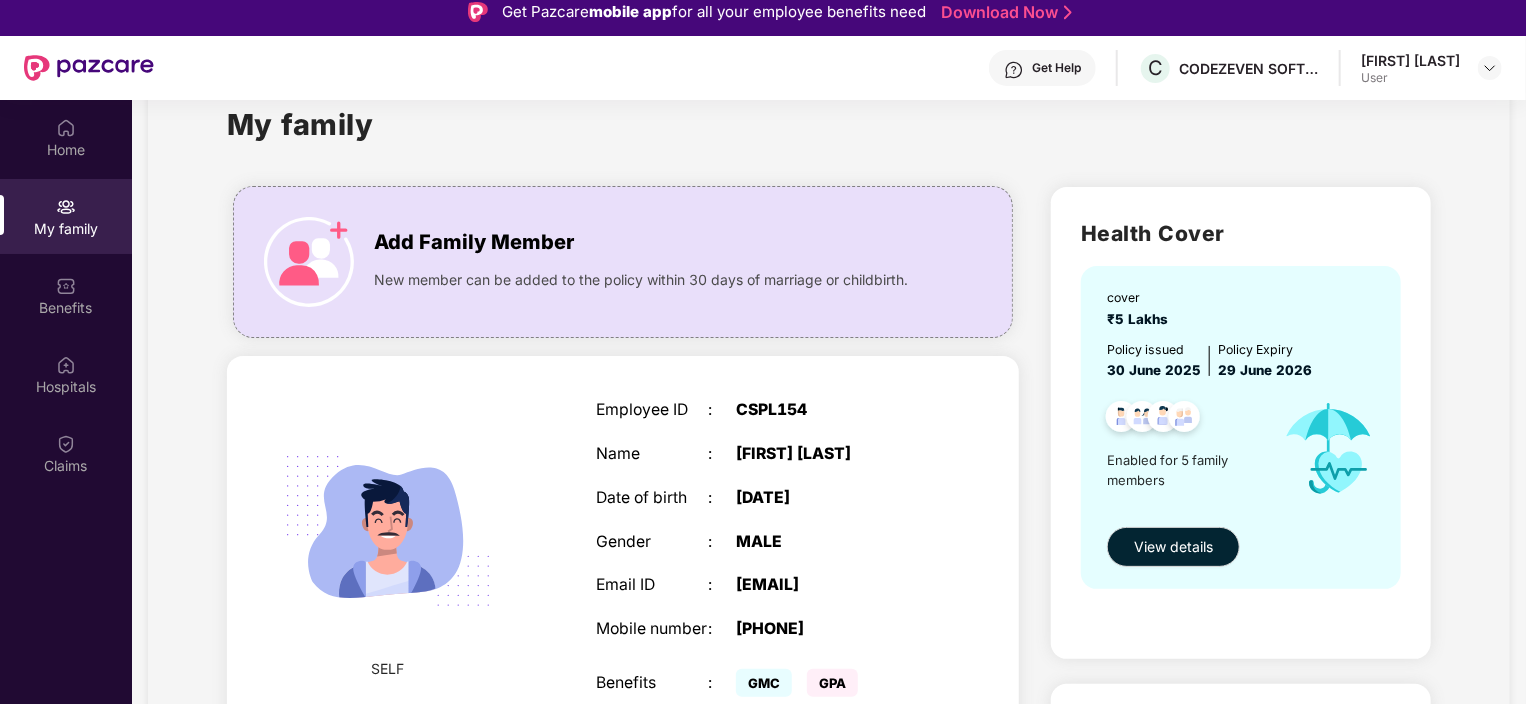 scroll, scrollTop: 100, scrollLeft: 0, axis: vertical 